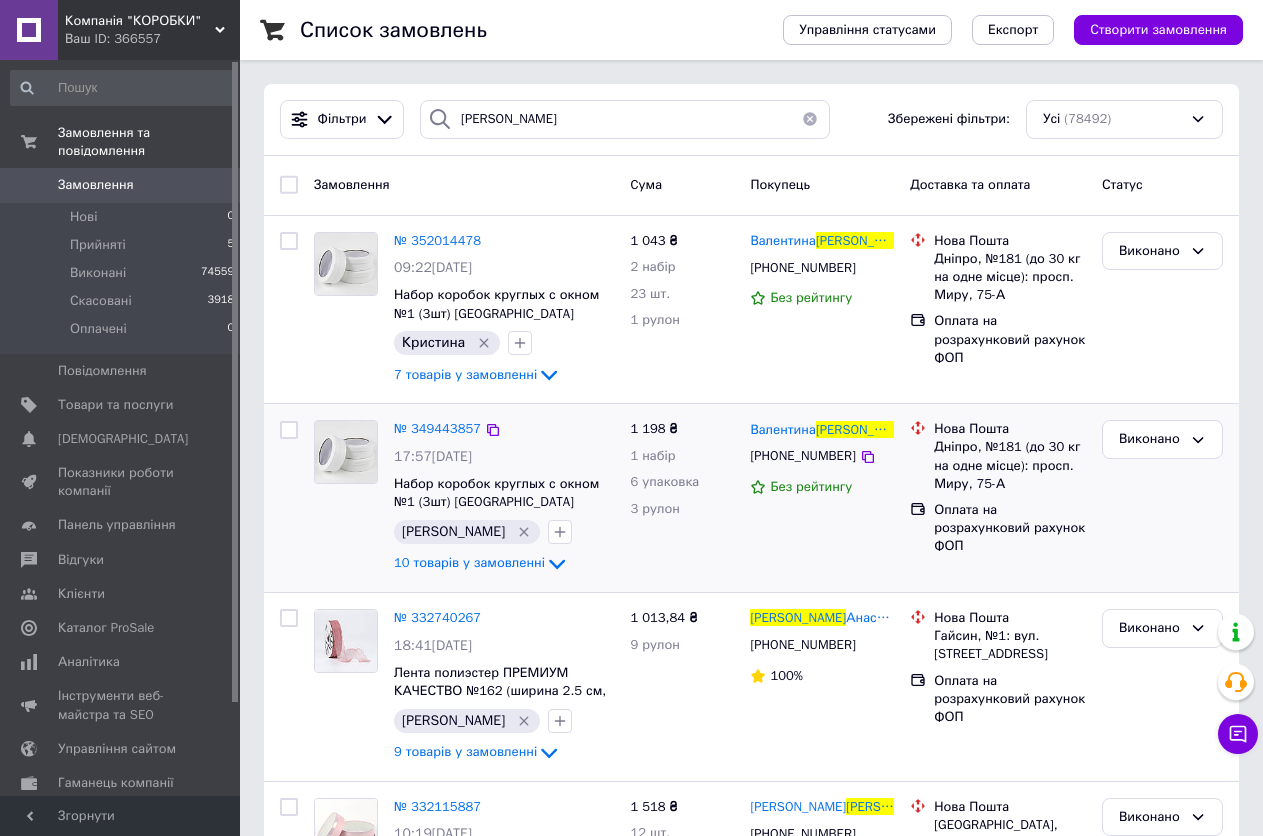 scroll, scrollTop: 0, scrollLeft: 0, axis: both 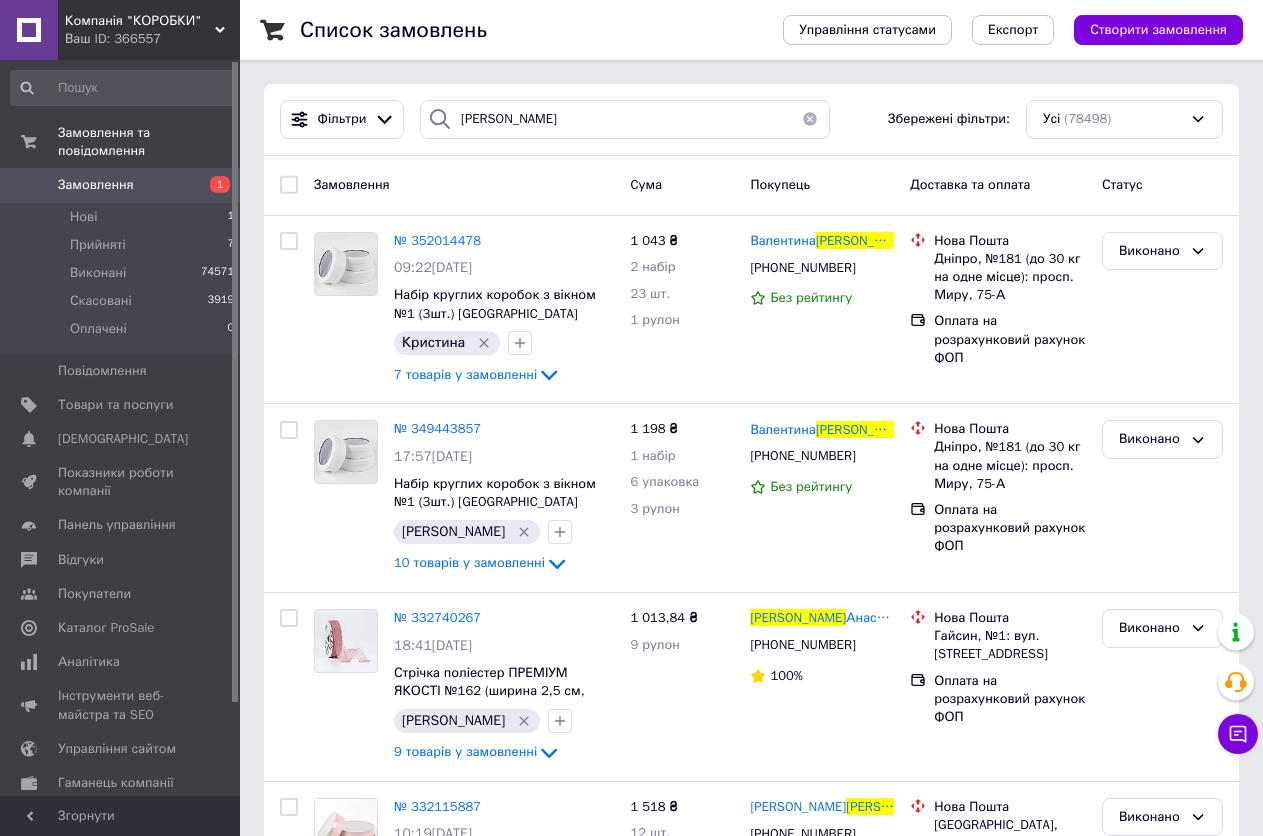 click at bounding box center [810, 119] 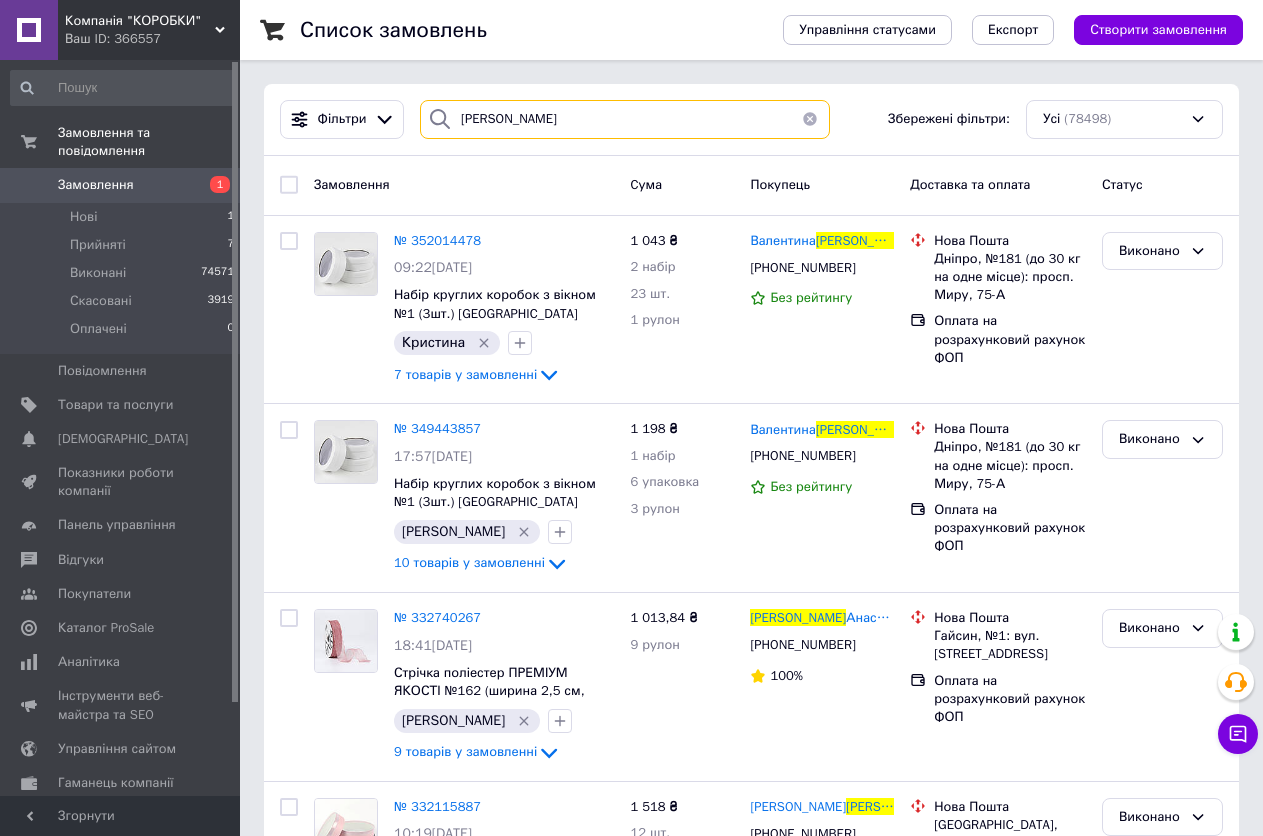 type 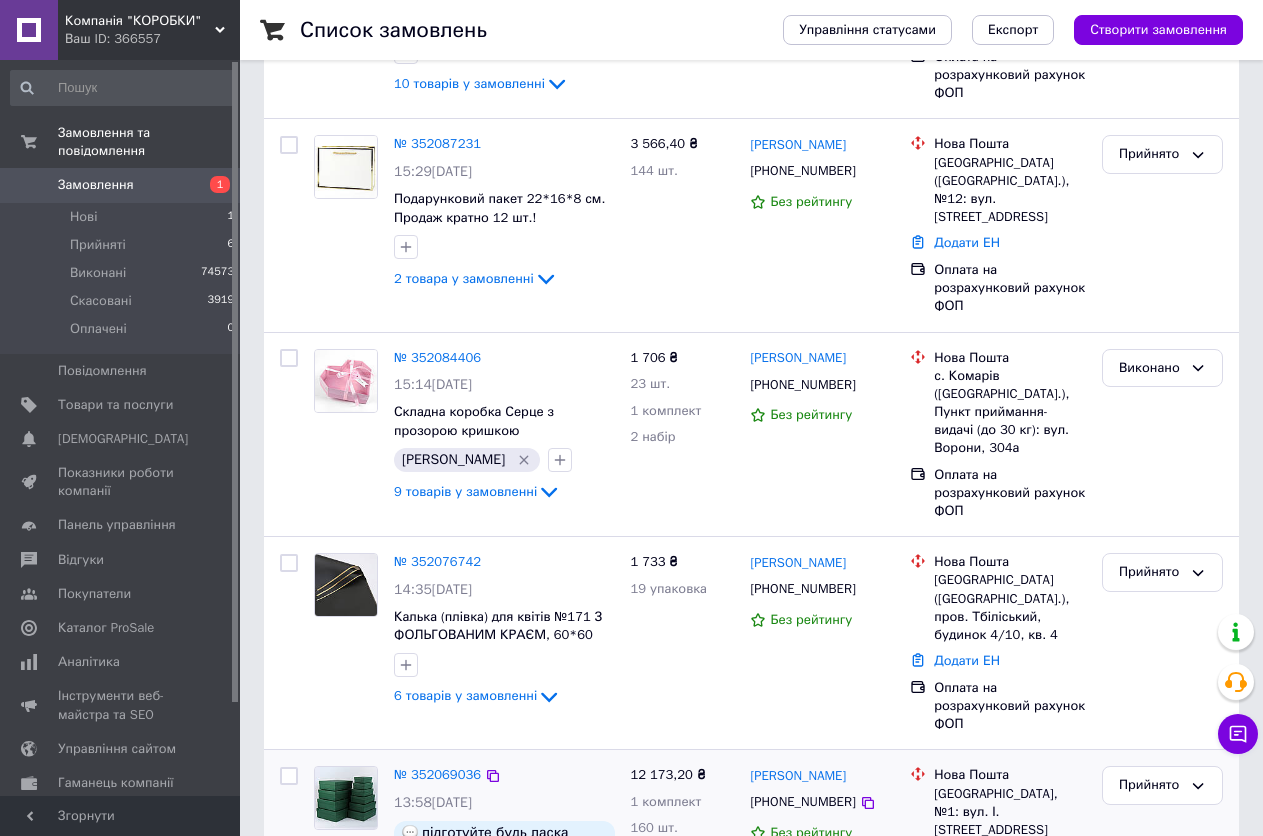 scroll, scrollTop: 0, scrollLeft: 0, axis: both 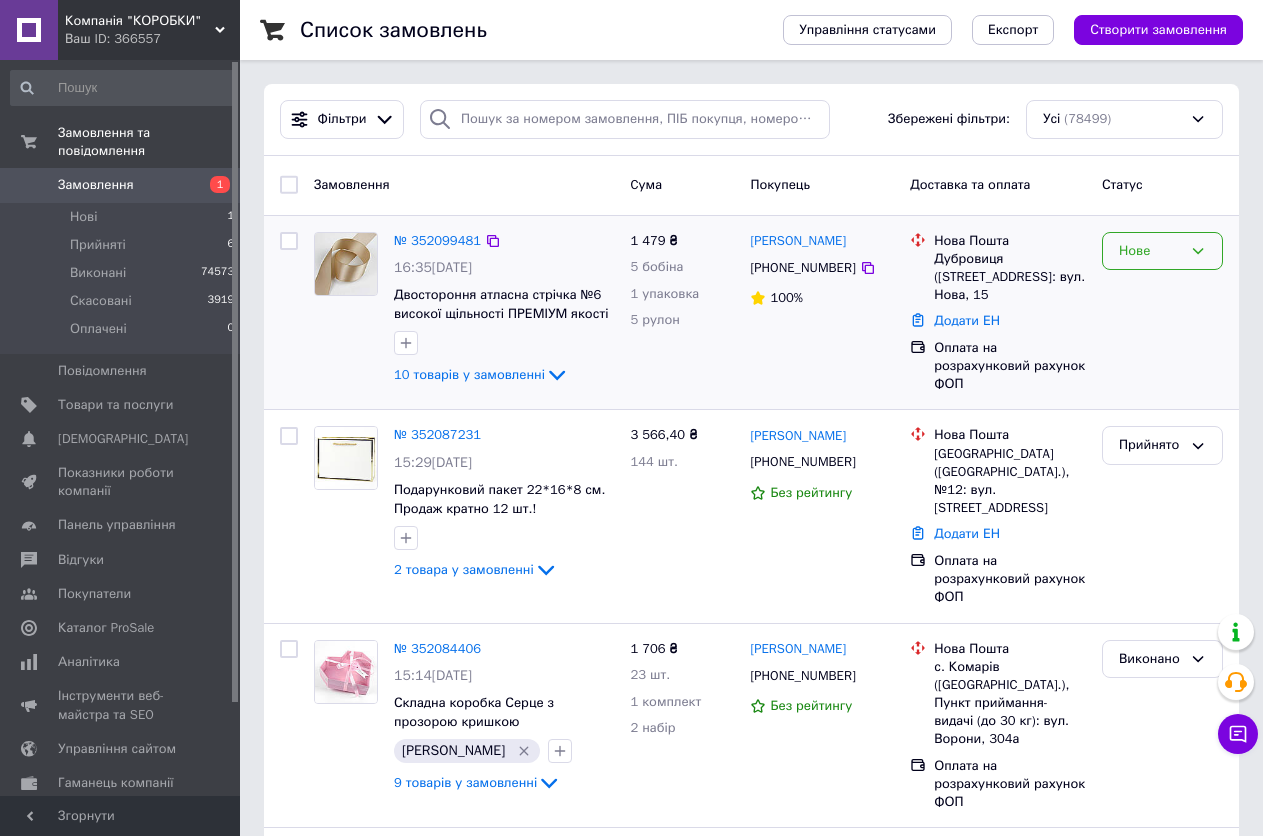 click on "Нове" at bounding box center [1150, 251] 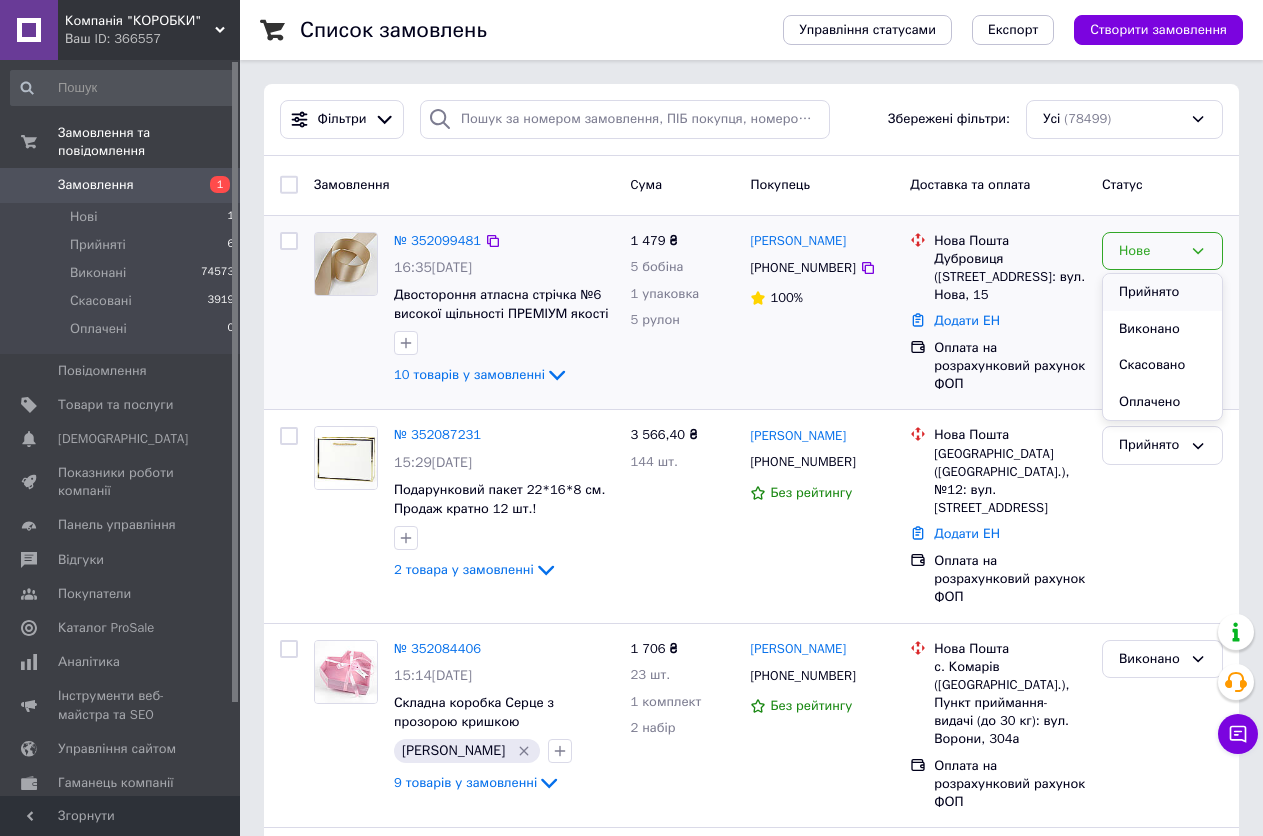 click on "Прийнято" at bounding box center [1162, 292] 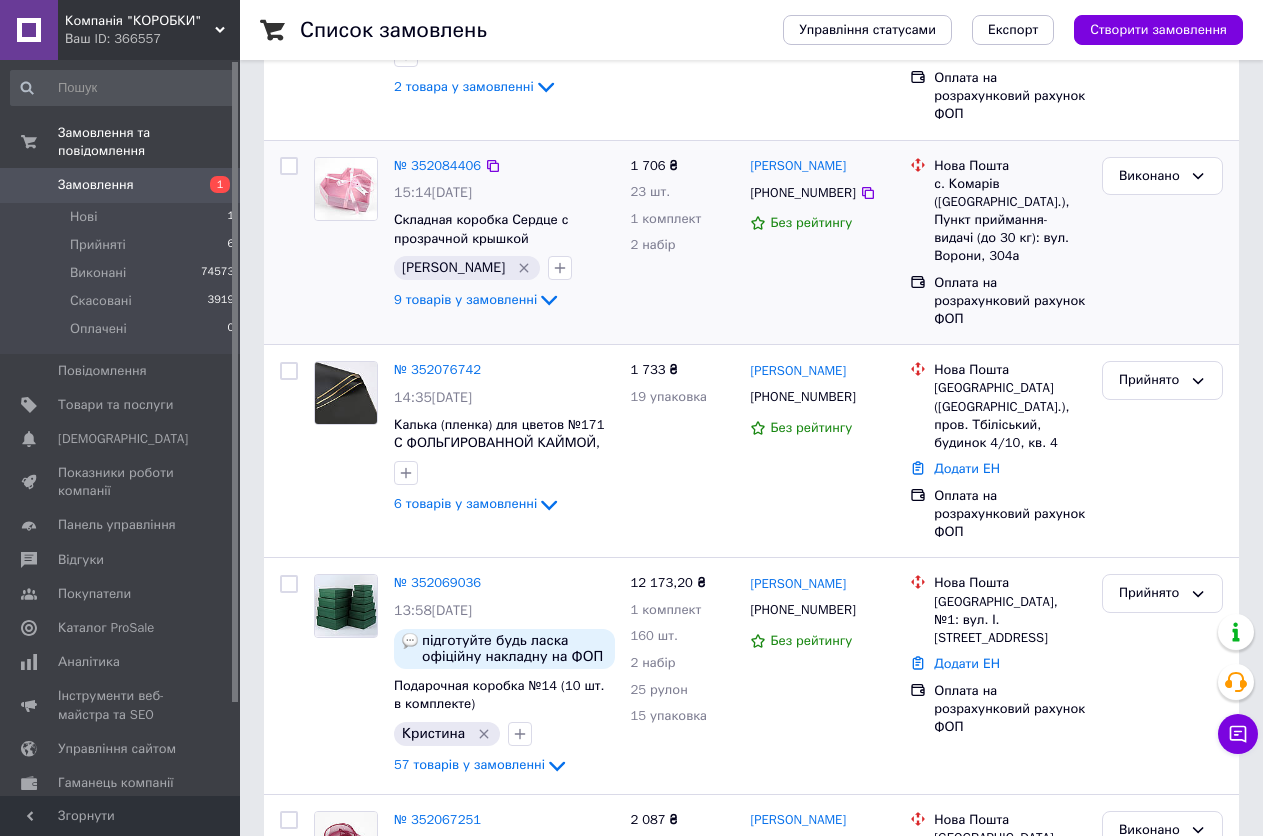 scroll, scrollTop: 500, scrollLeft: 0, axis: vertical 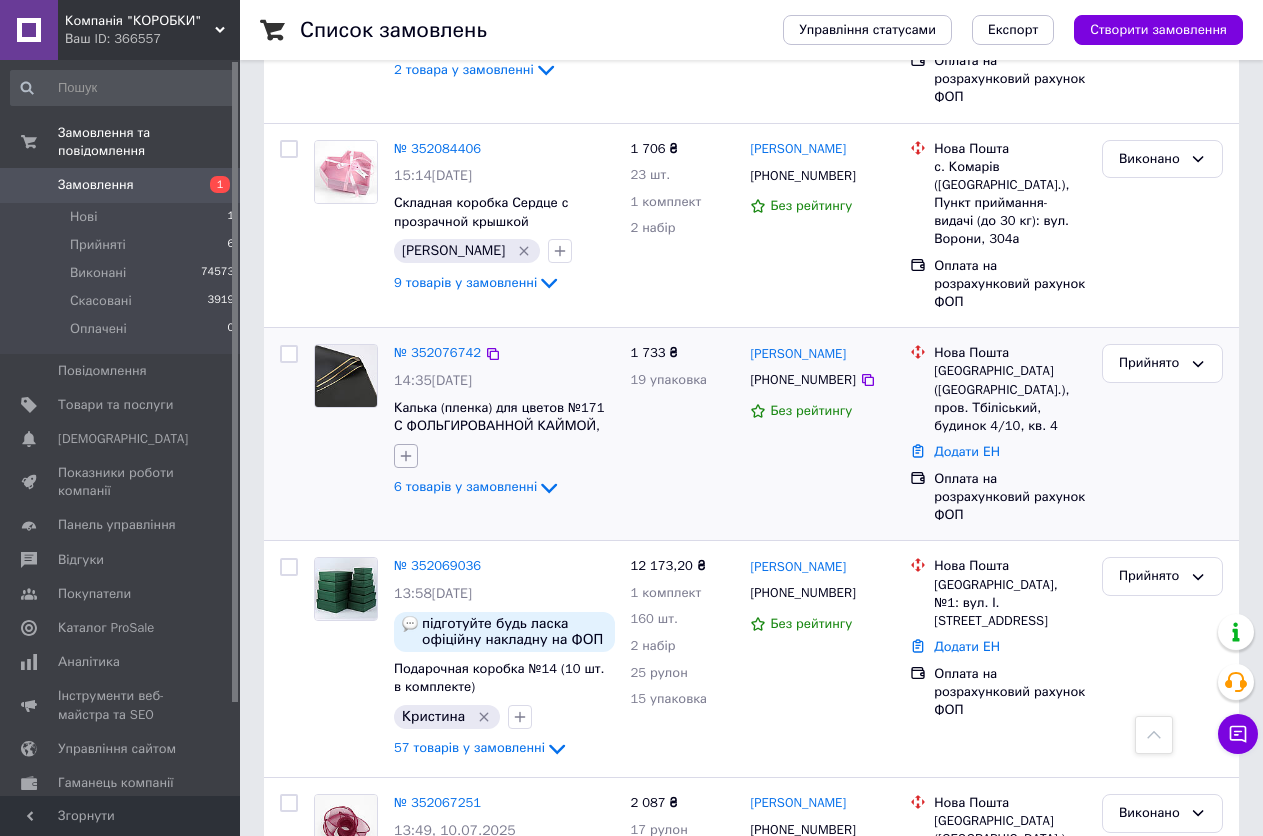 click at bounding box center [406, 456] 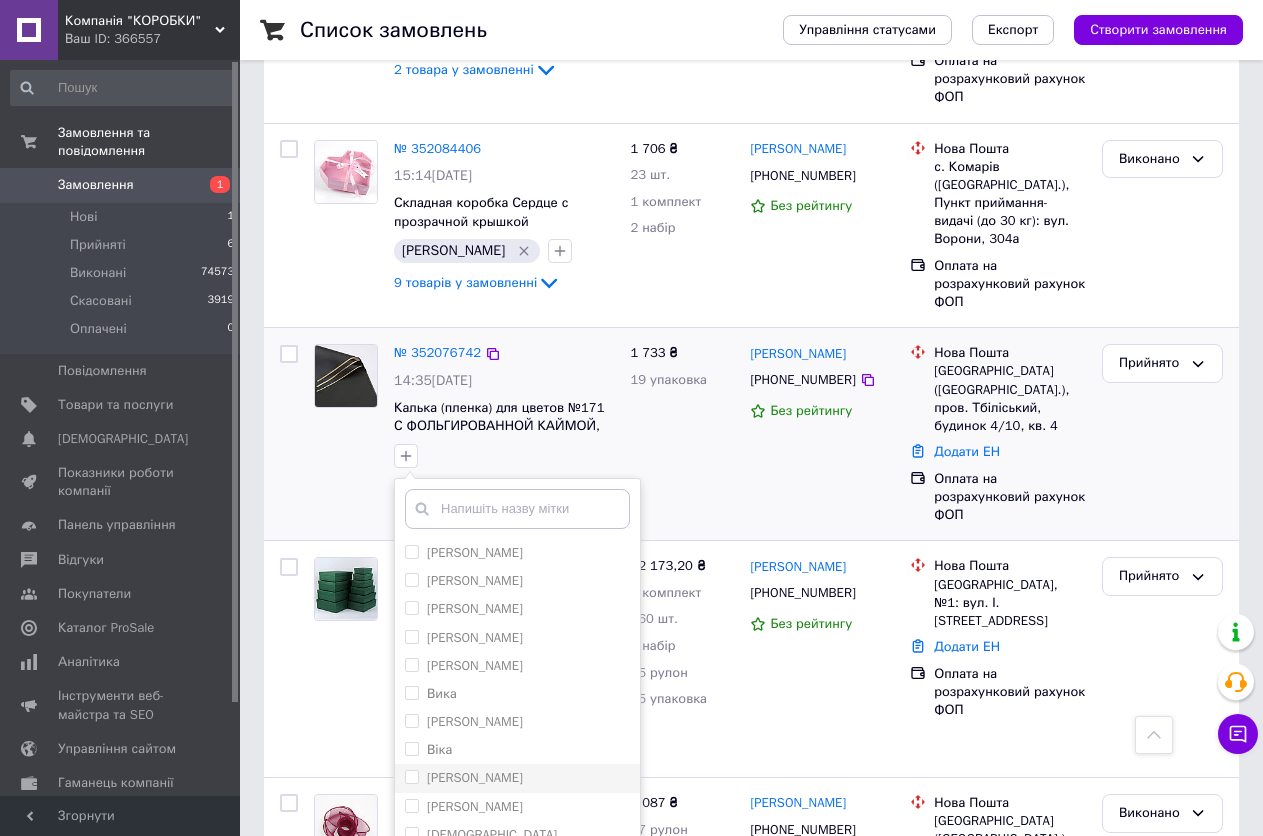 click on "[PERSON_NAME]" at bounding box center (517, 778) 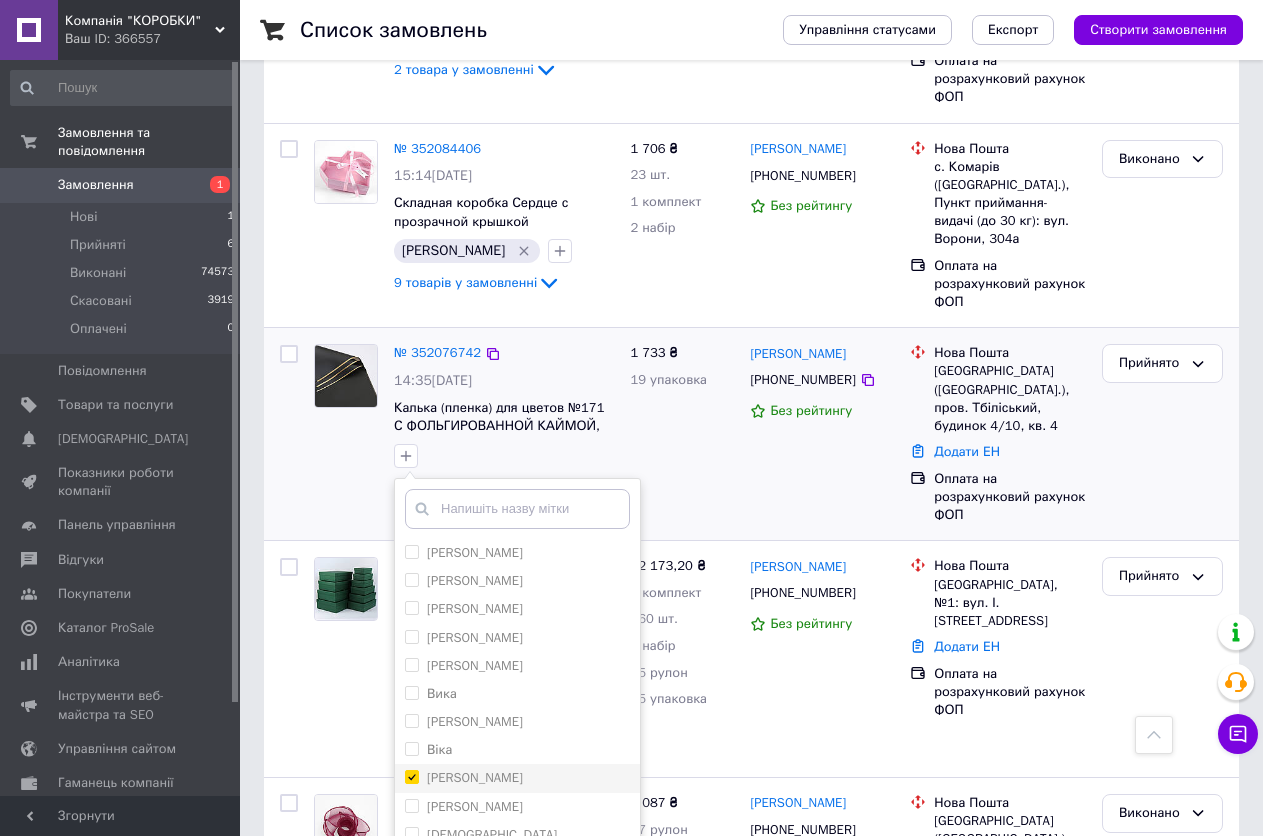 checkbox on "true" 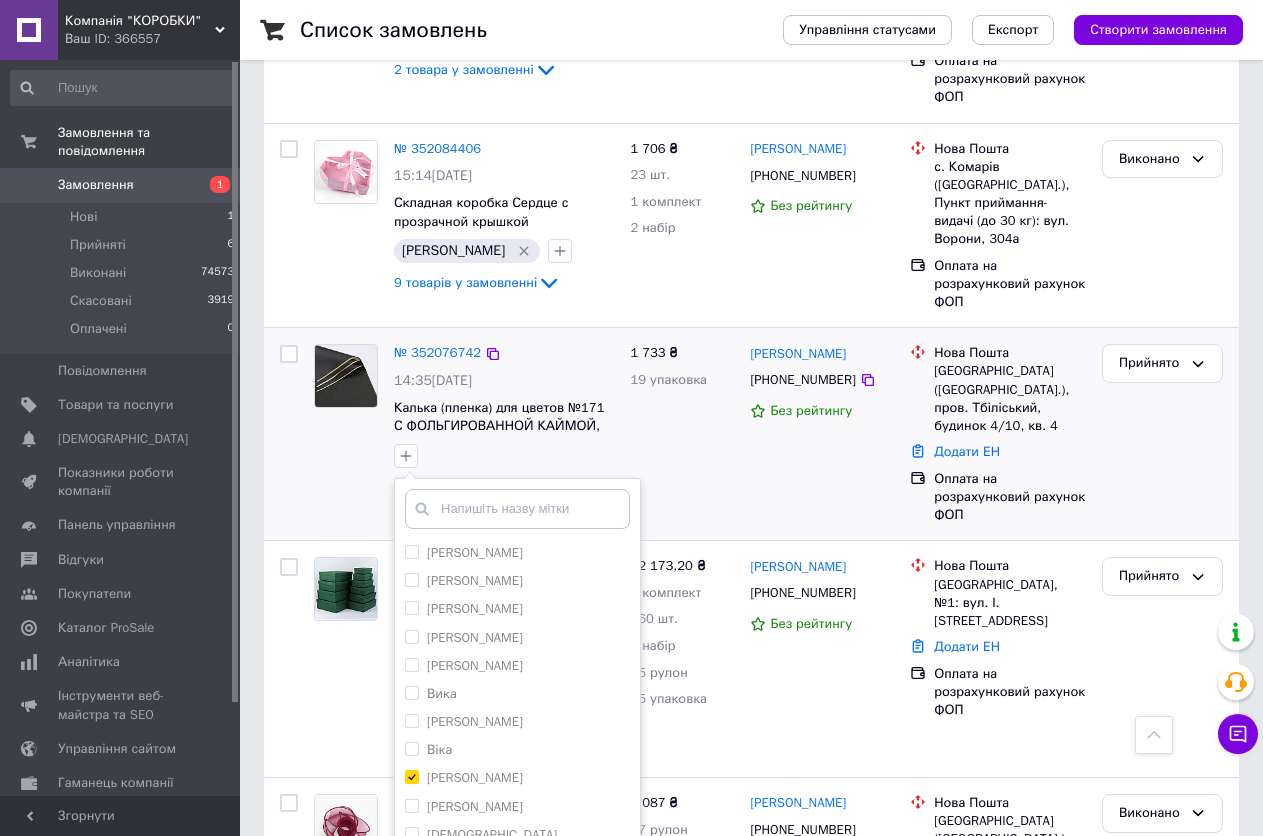 click on "Додати мітку" at bounding box center (517, 875) 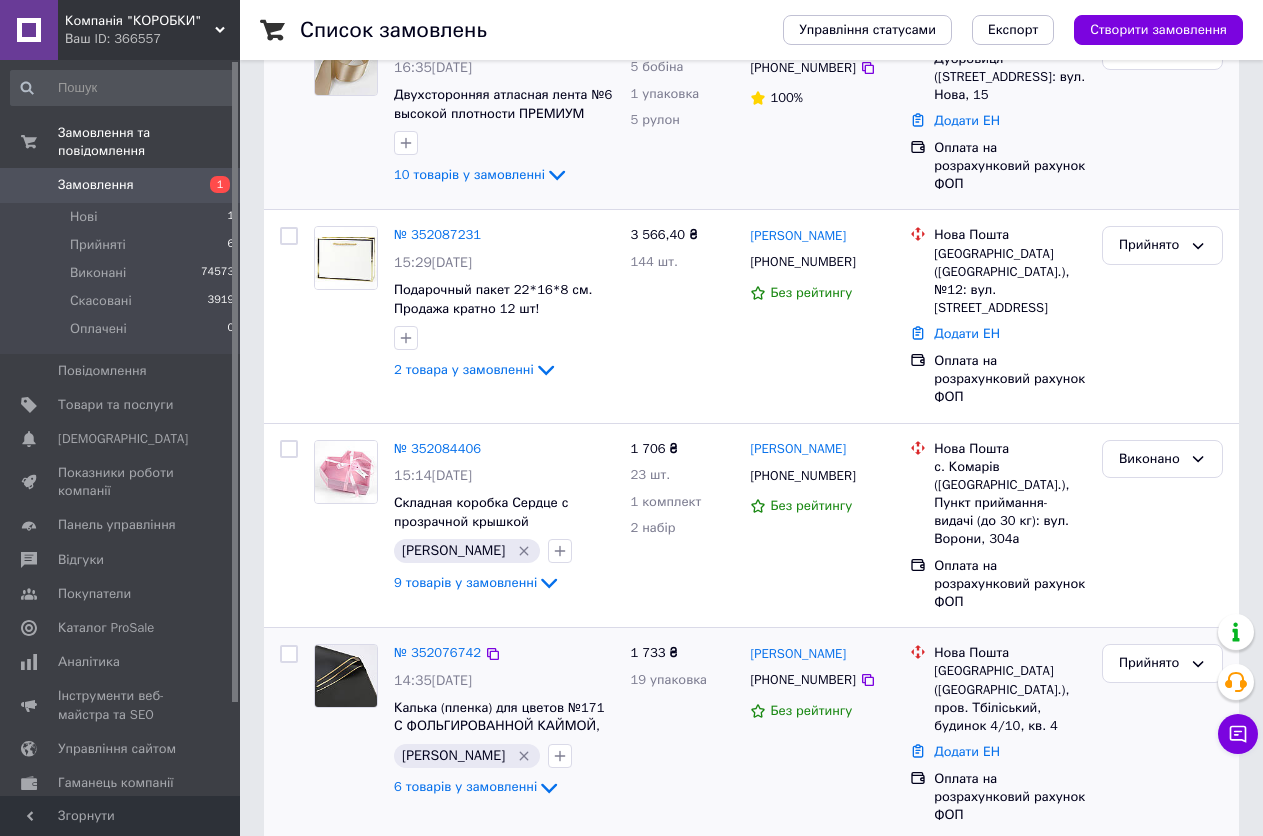 scroll, scrollTop: 0, scrollLeft: 0, axis: both 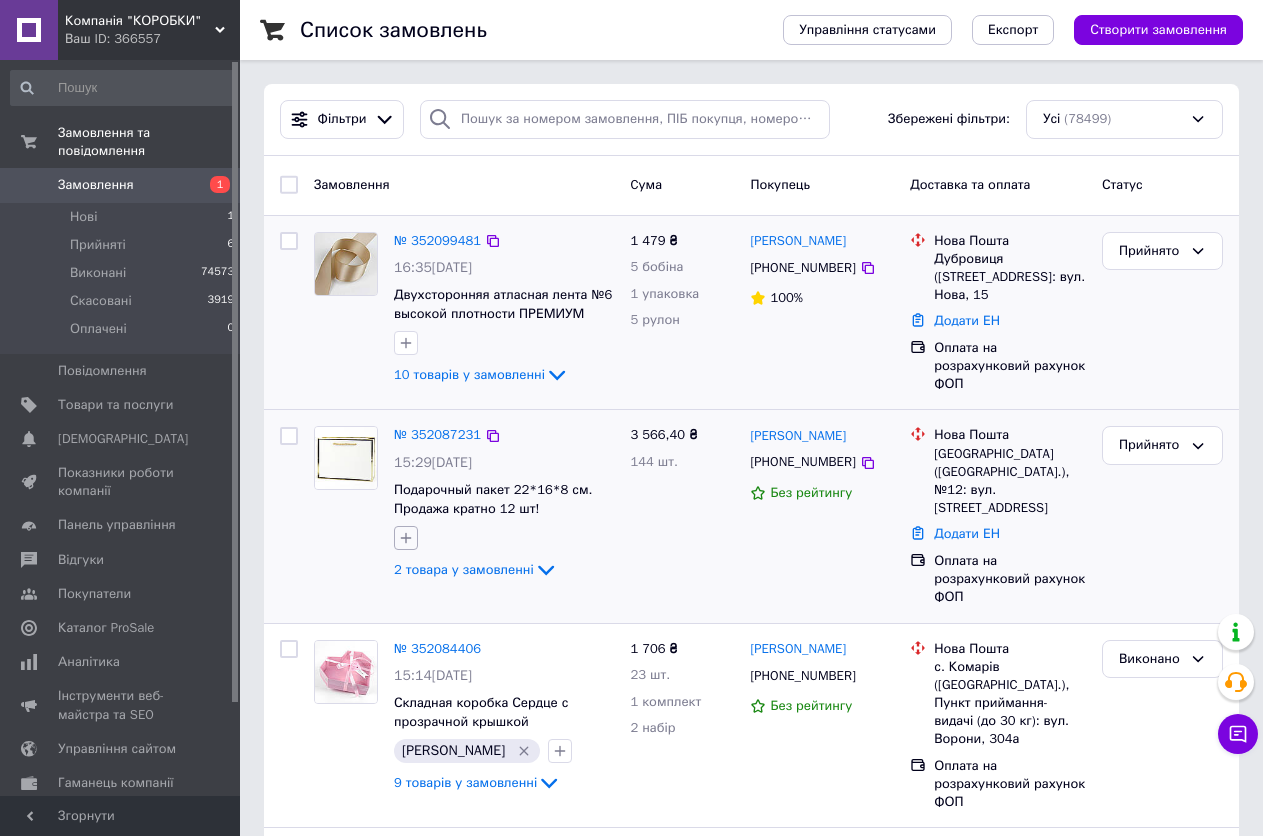 click 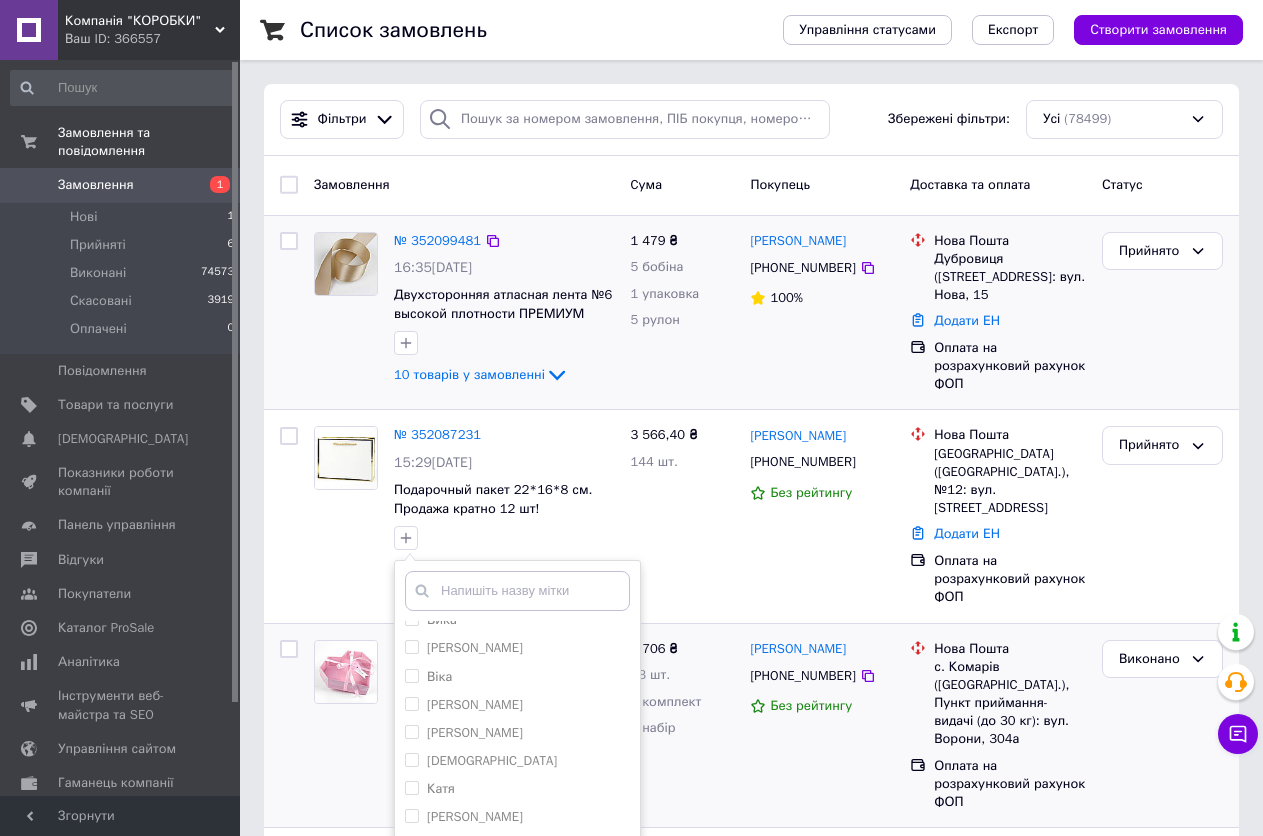 scroll, scrollTop: 200, scrollLeft: 0, axis: vertical 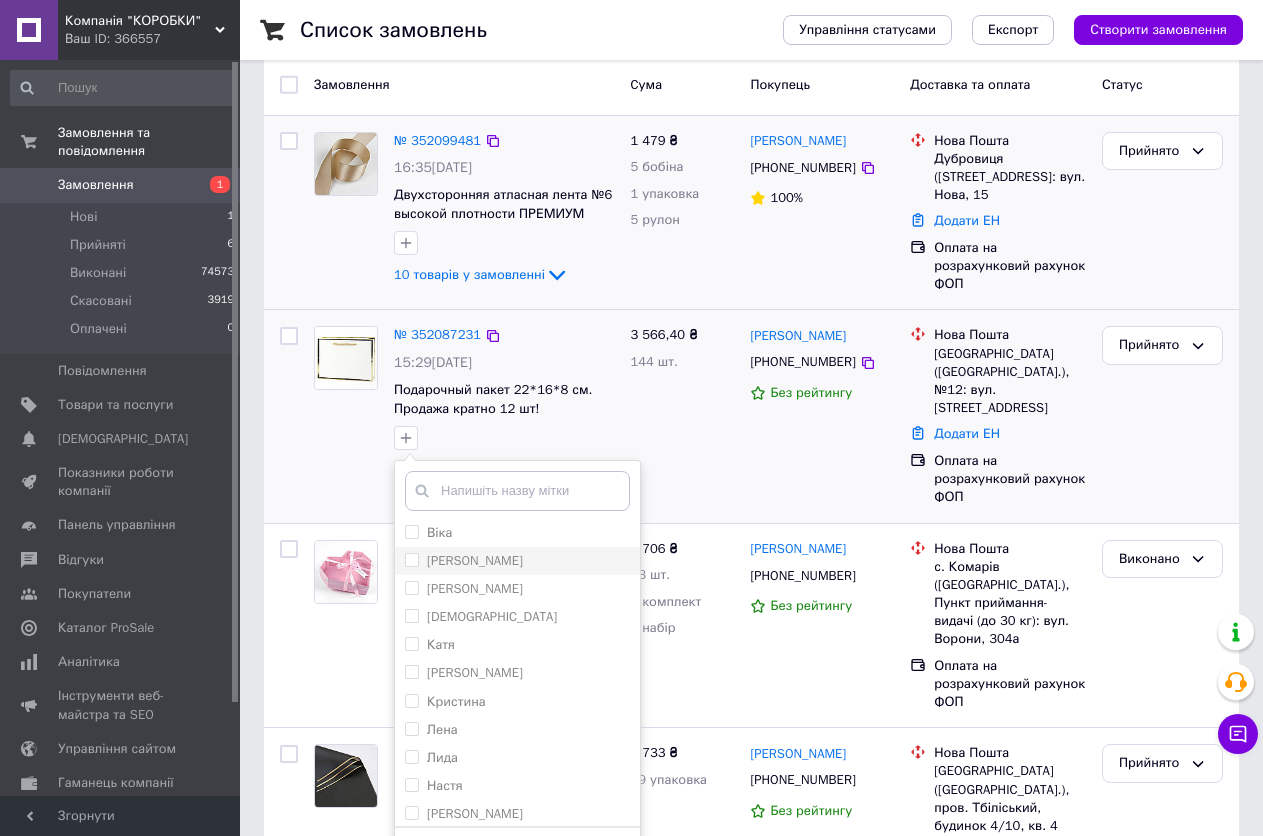 click on "[PERSON_NAME]" at bounding box center (411, 559) 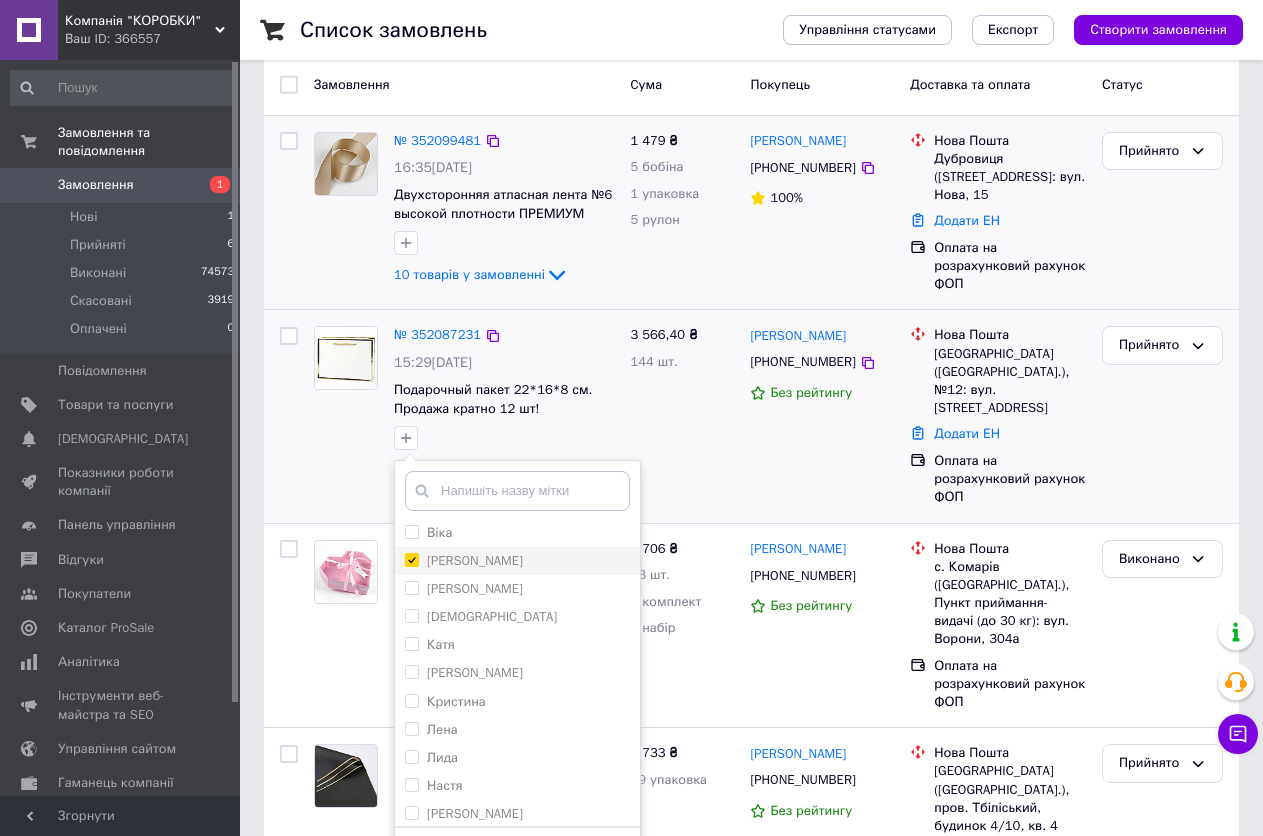 checkbox on "true" 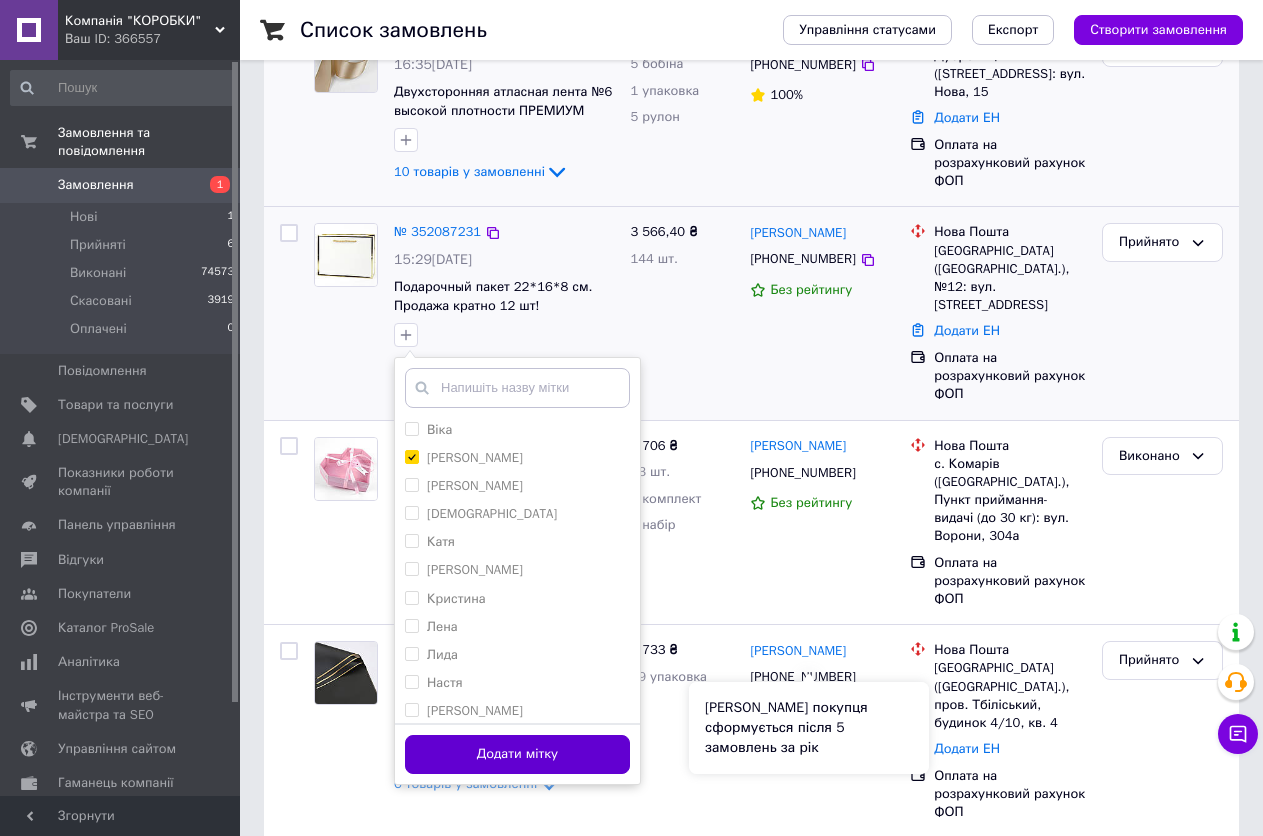 scroll, scrollTop: 300, scrollLeft: 0, axis: vertical 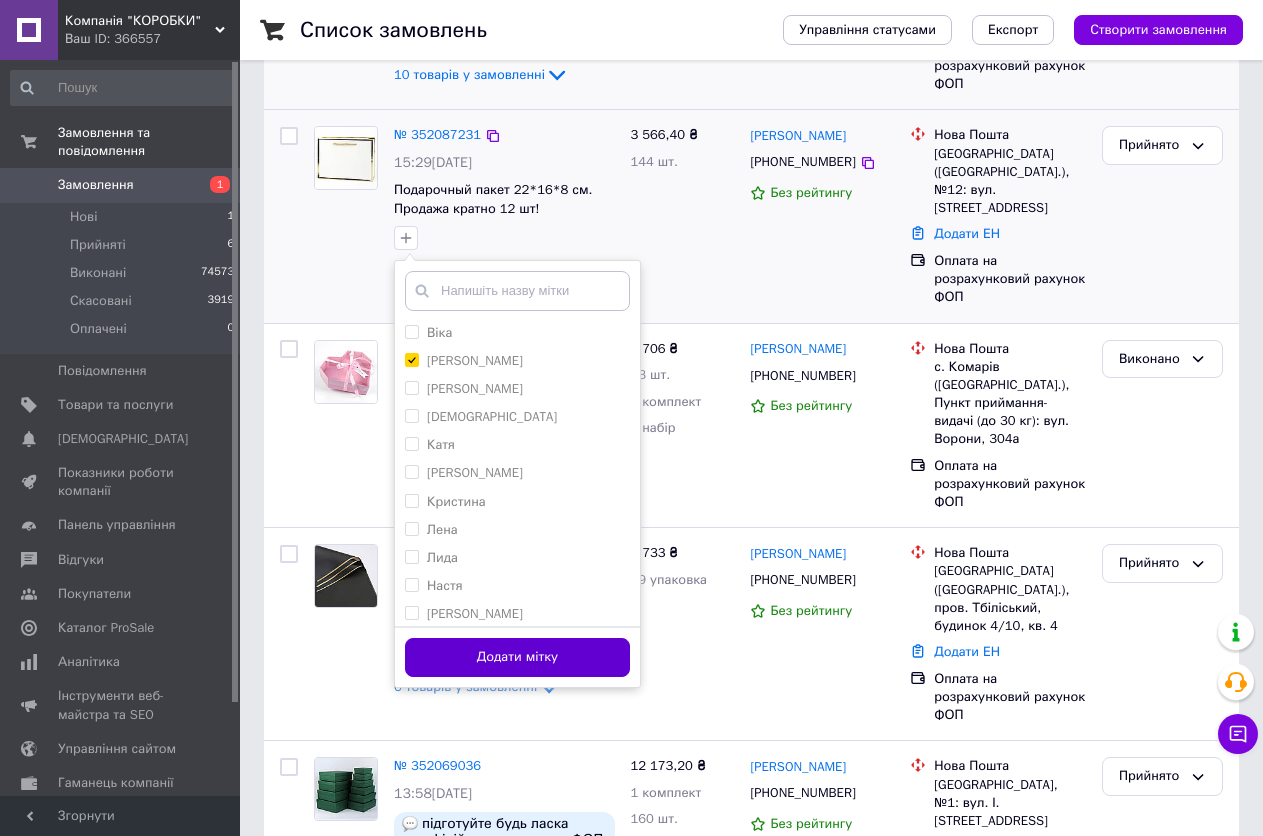 click on "Додати мітку" at bounding box center (517, 657) 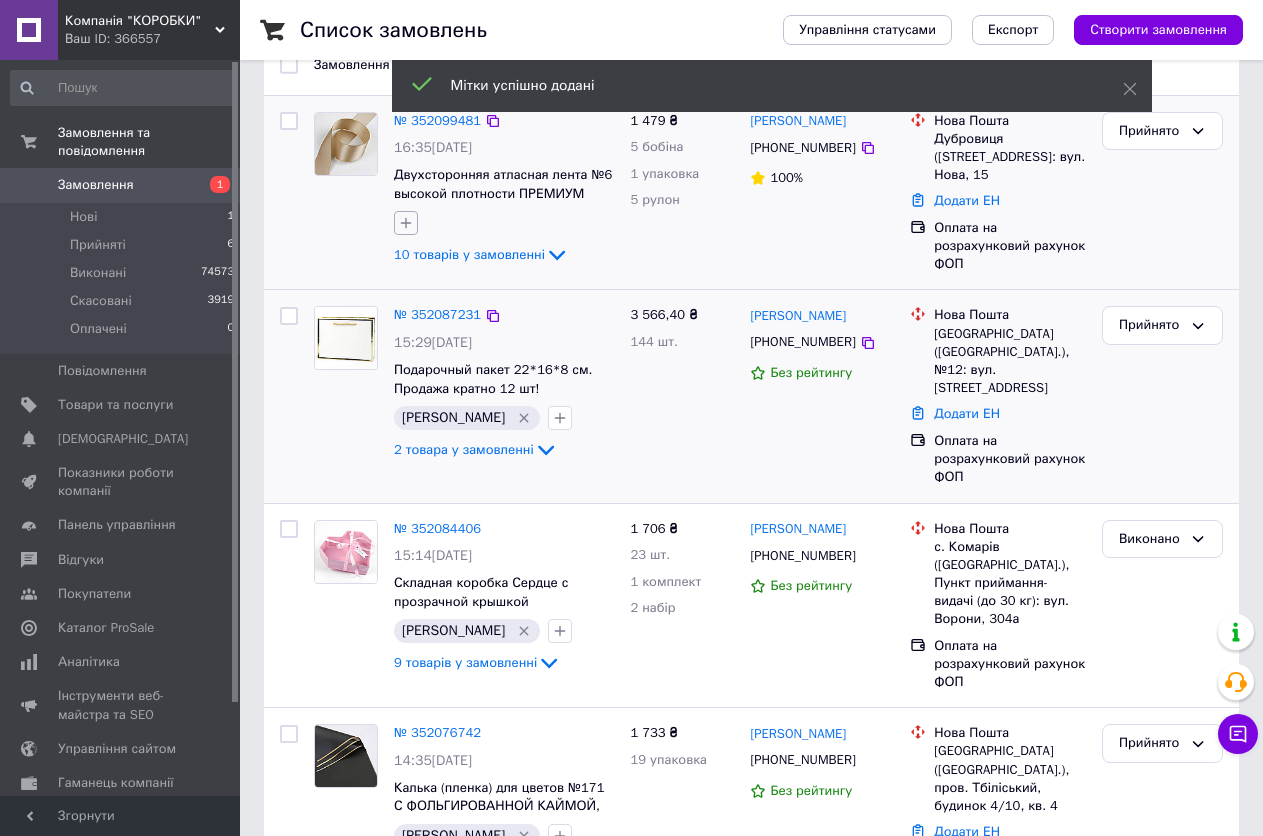 scroll, scrollTop: 100, scrollLeft: 0, axis: vertical 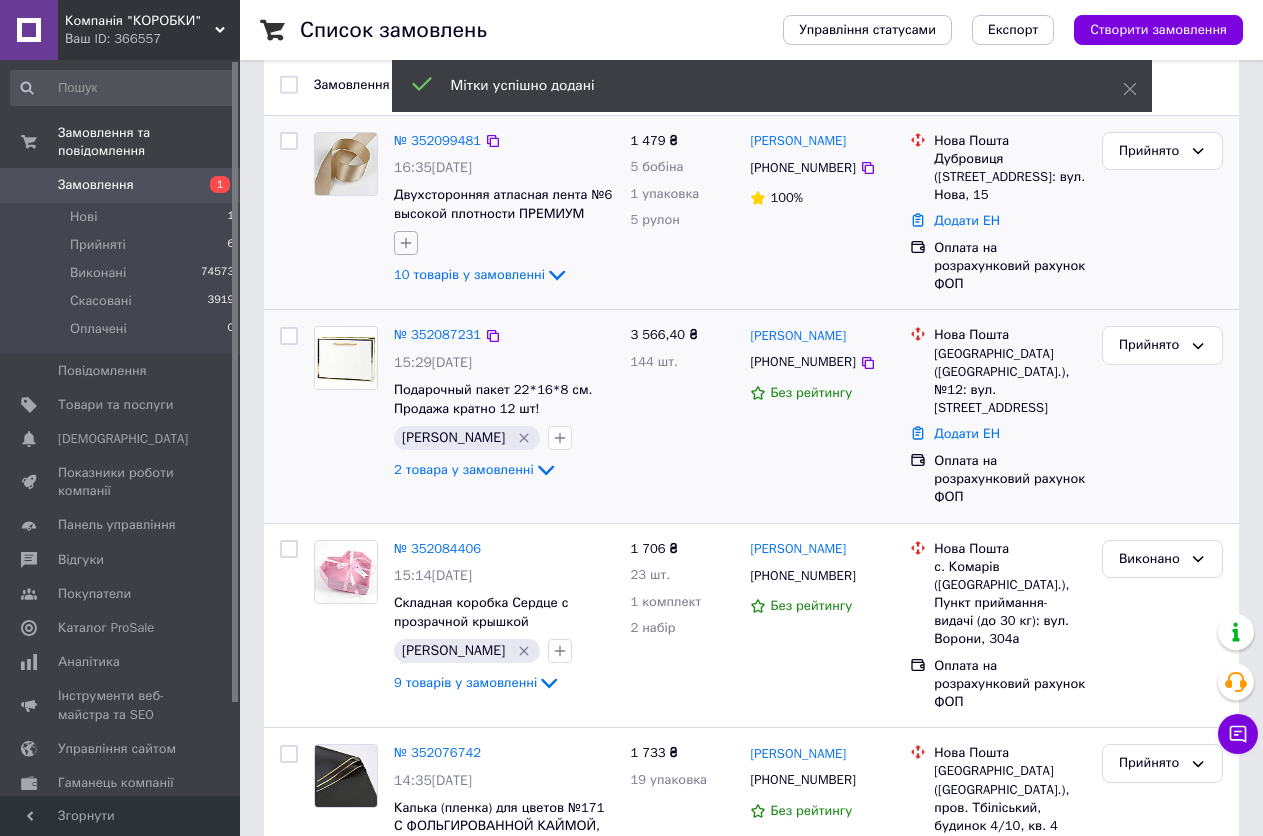 click 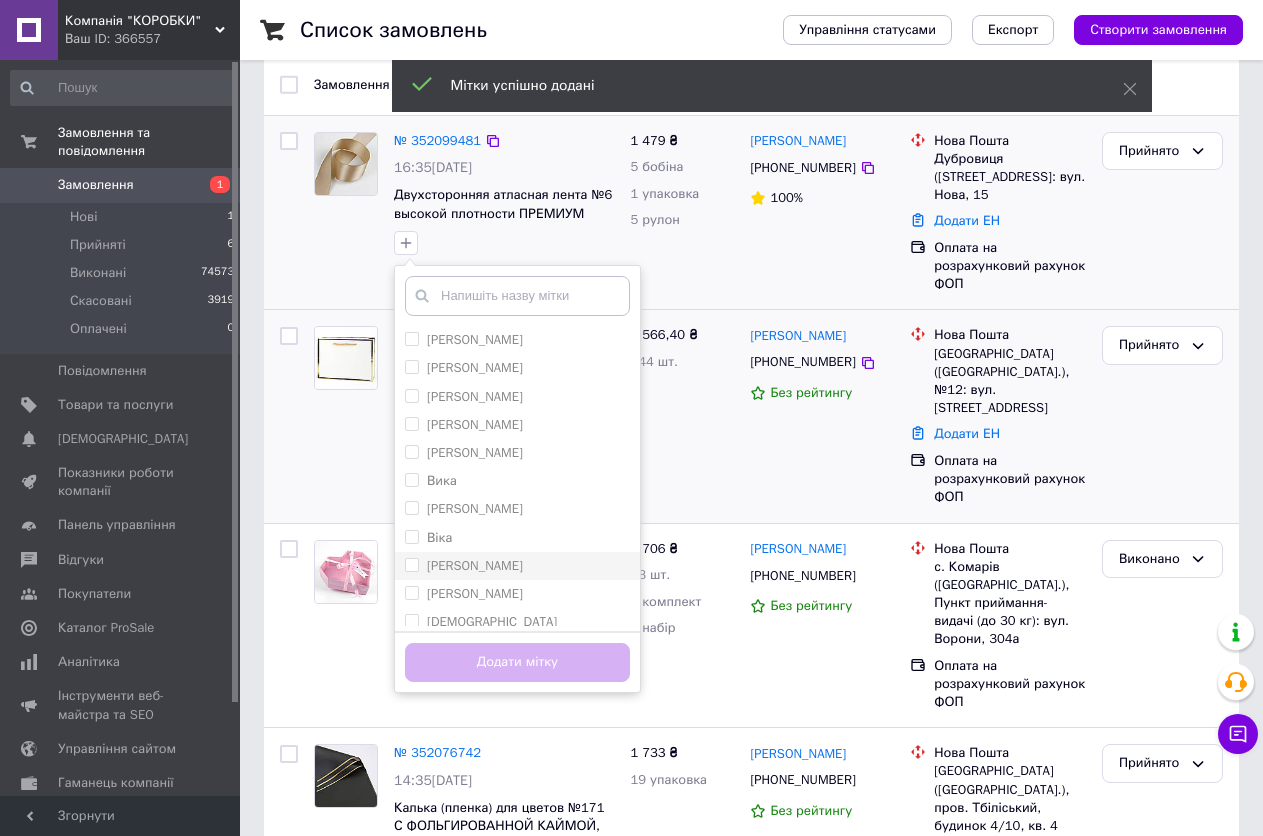 click on "[PERSON_NAME]" at bounding box center (411, 564) 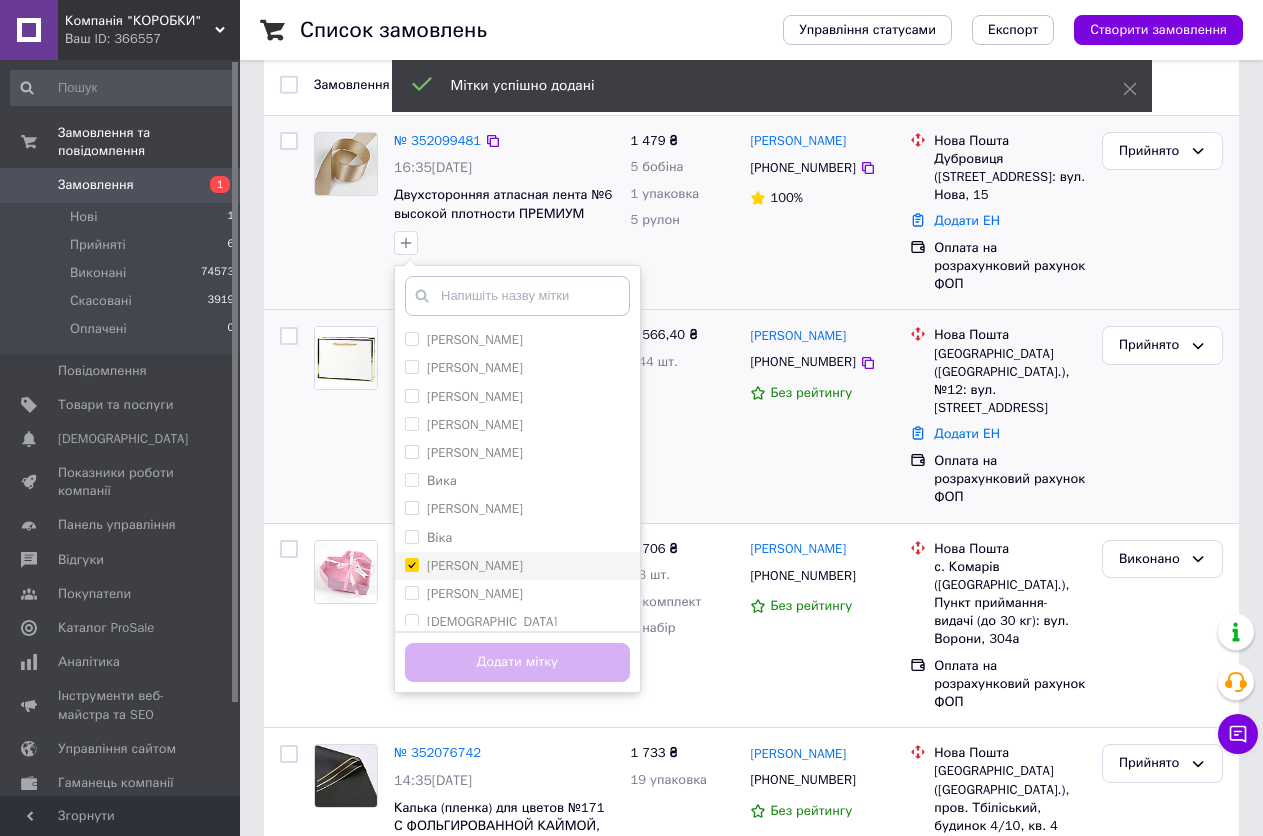 checkbox on "true" 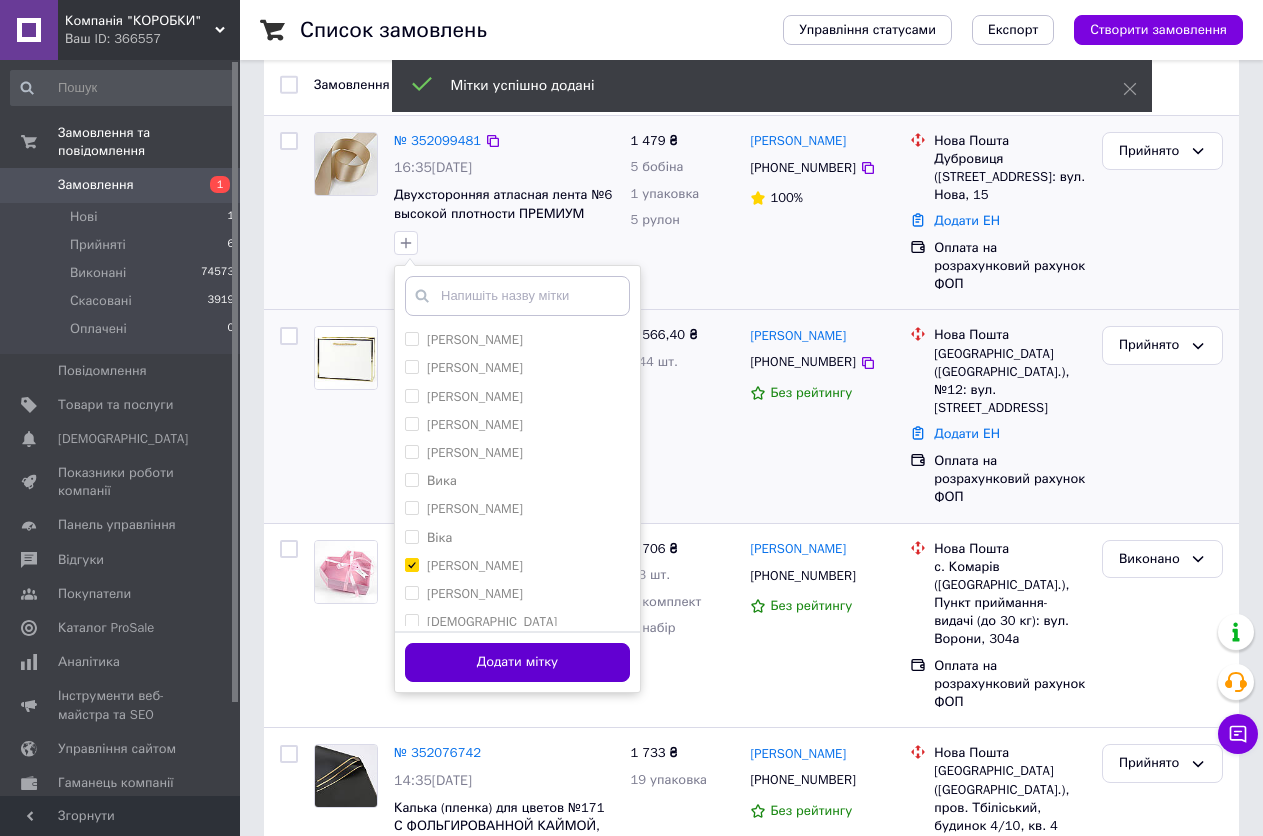 click on "Додати мітку" at bounding box center [517, 662] 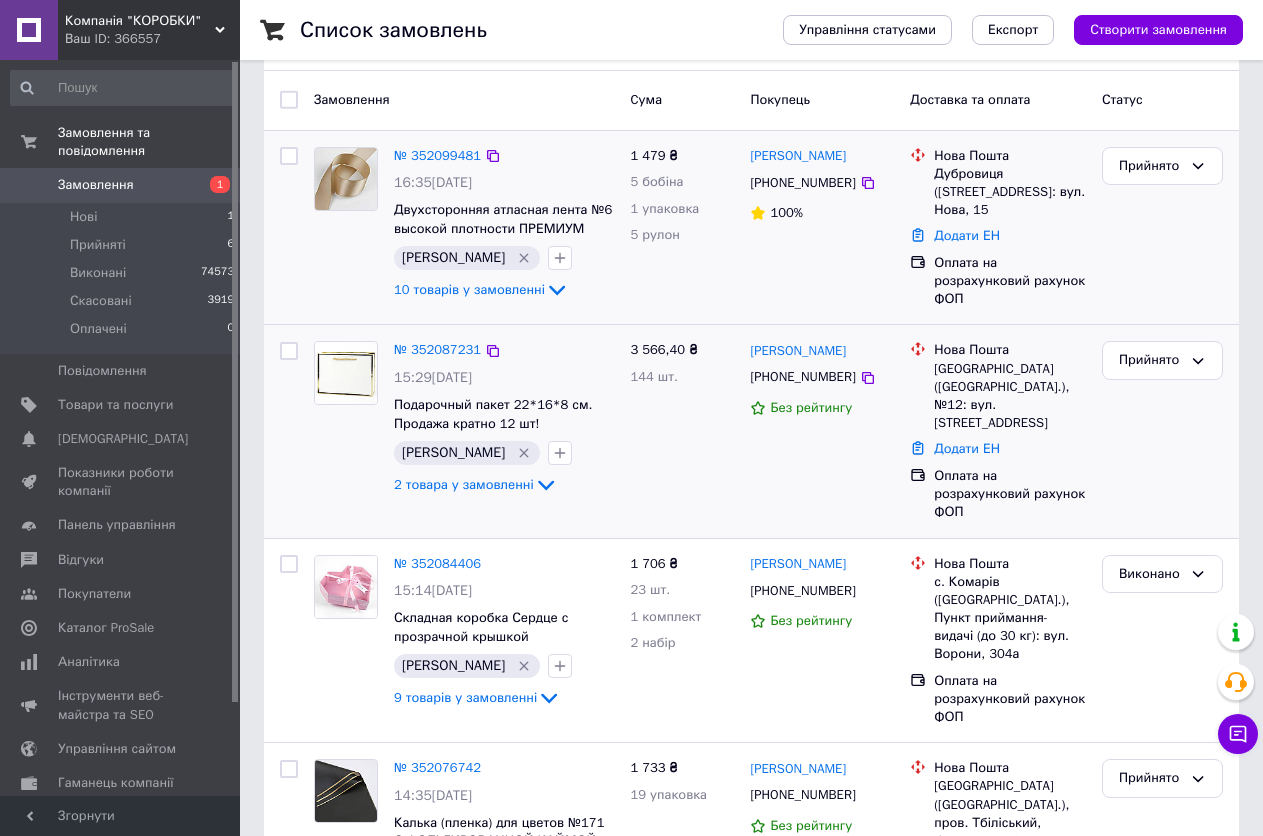 scroll, scrollTop: 200, scrollLeft: 0, axis: vertical 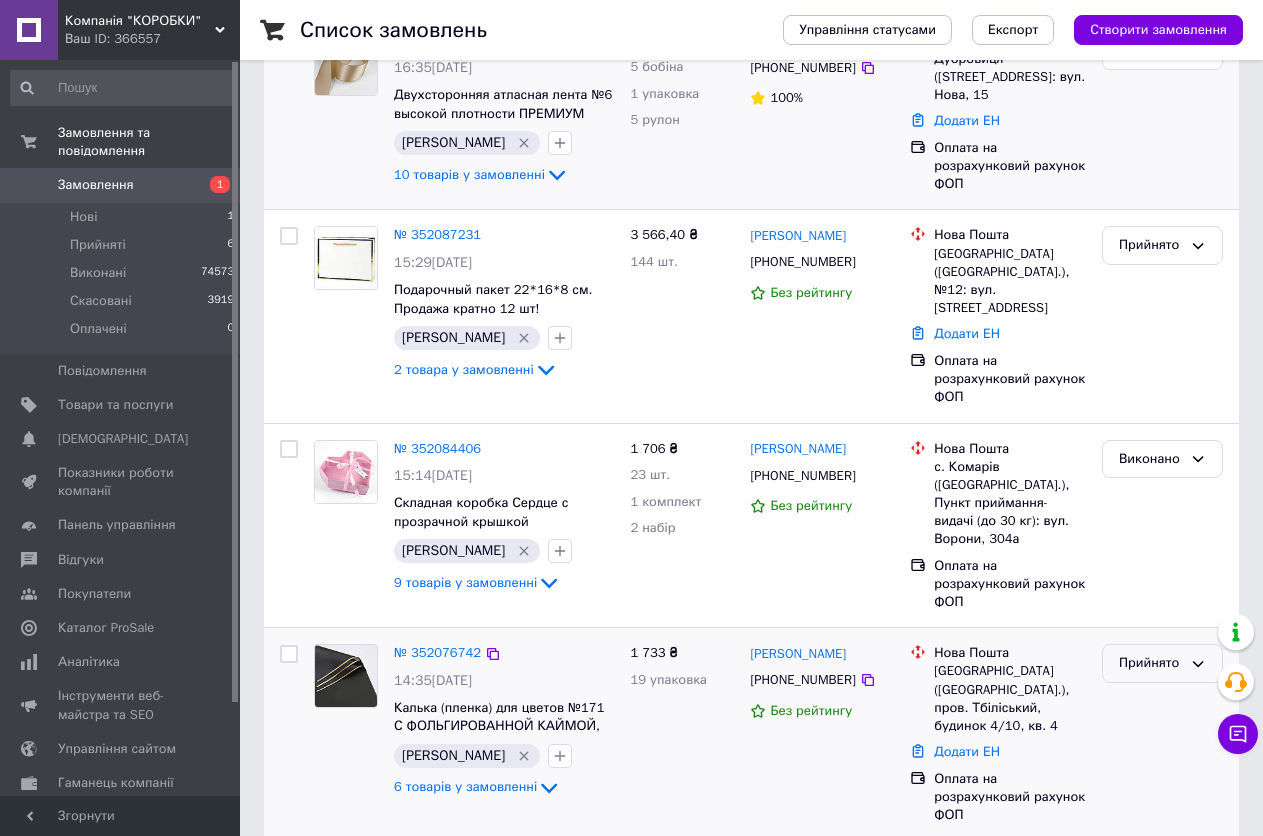 click on "Прийнято" at bounding box center [1162, 663] 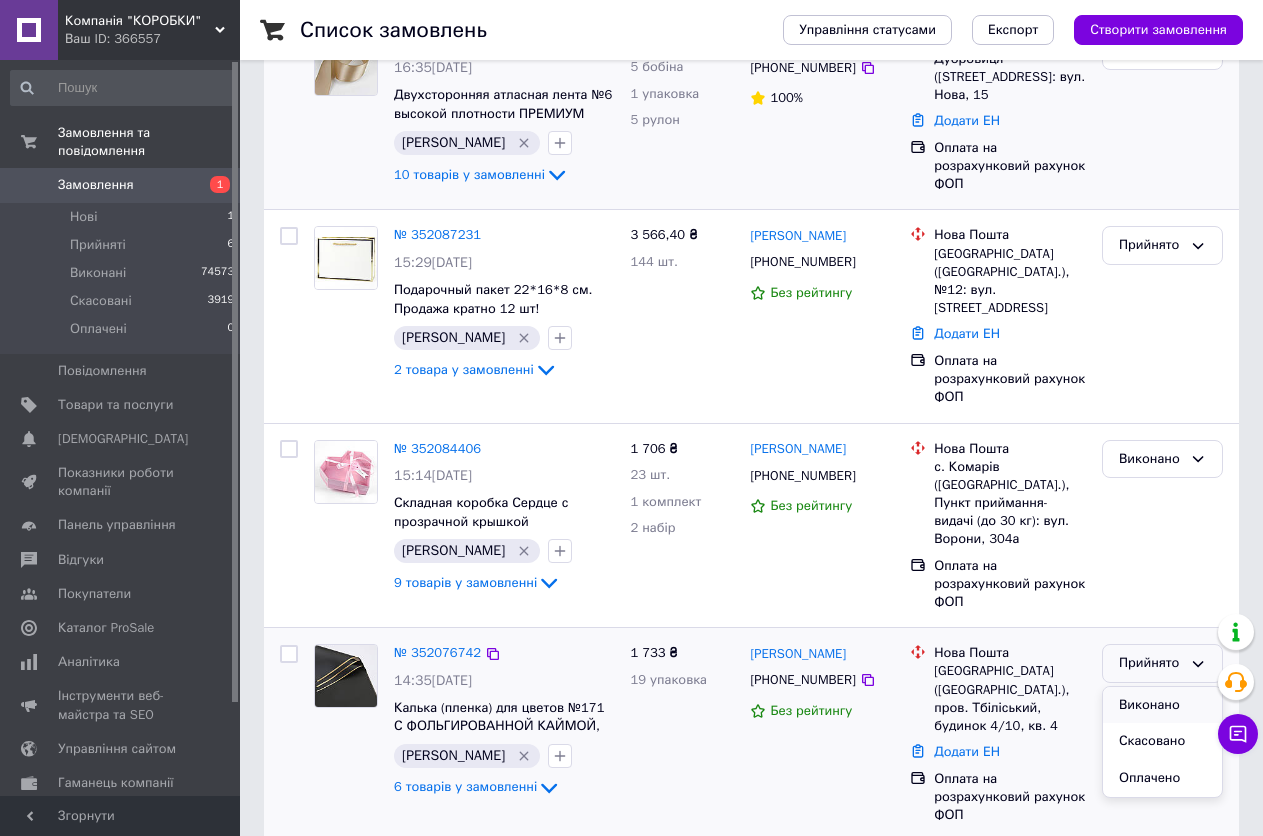 click on "Виконано" at bounding box center (1162, 705) 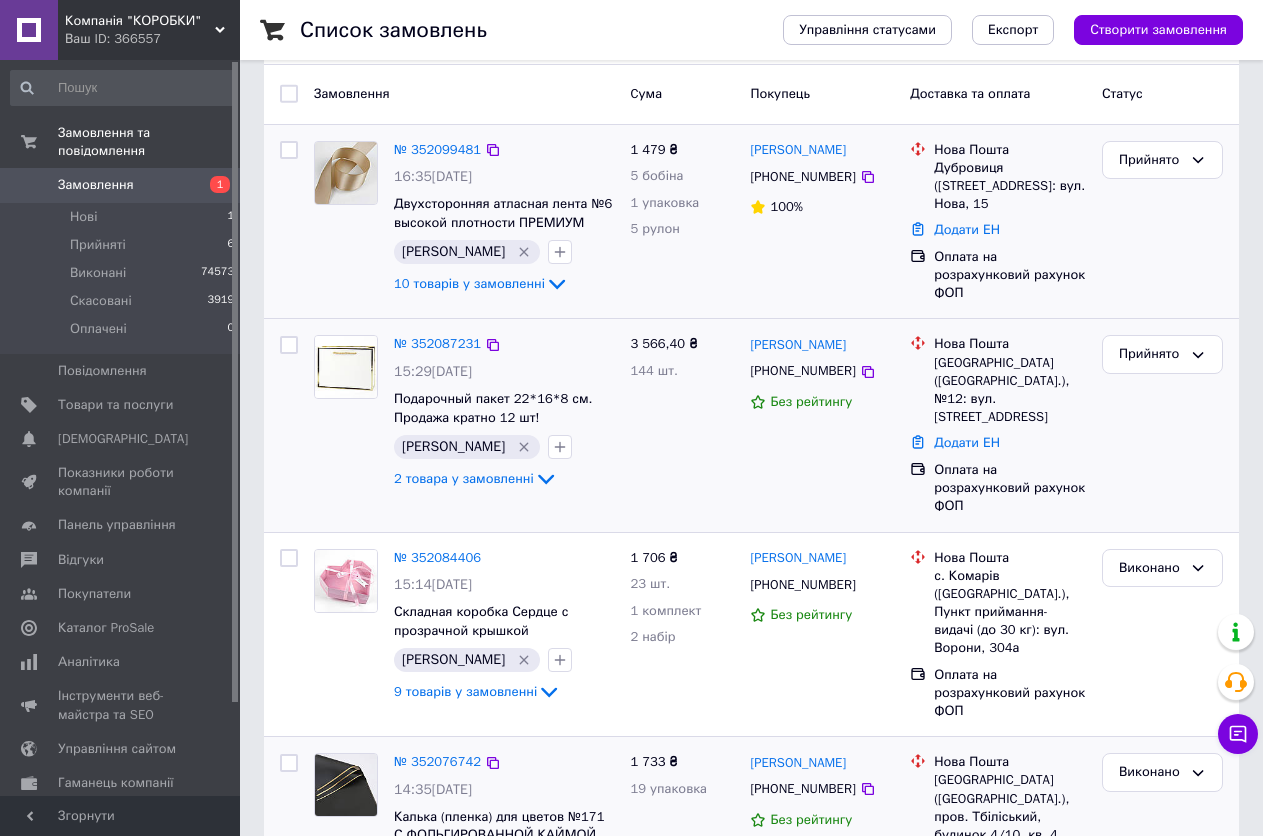 scroll, scrollTop: 200, scrollLeft: 0, axis: vertical 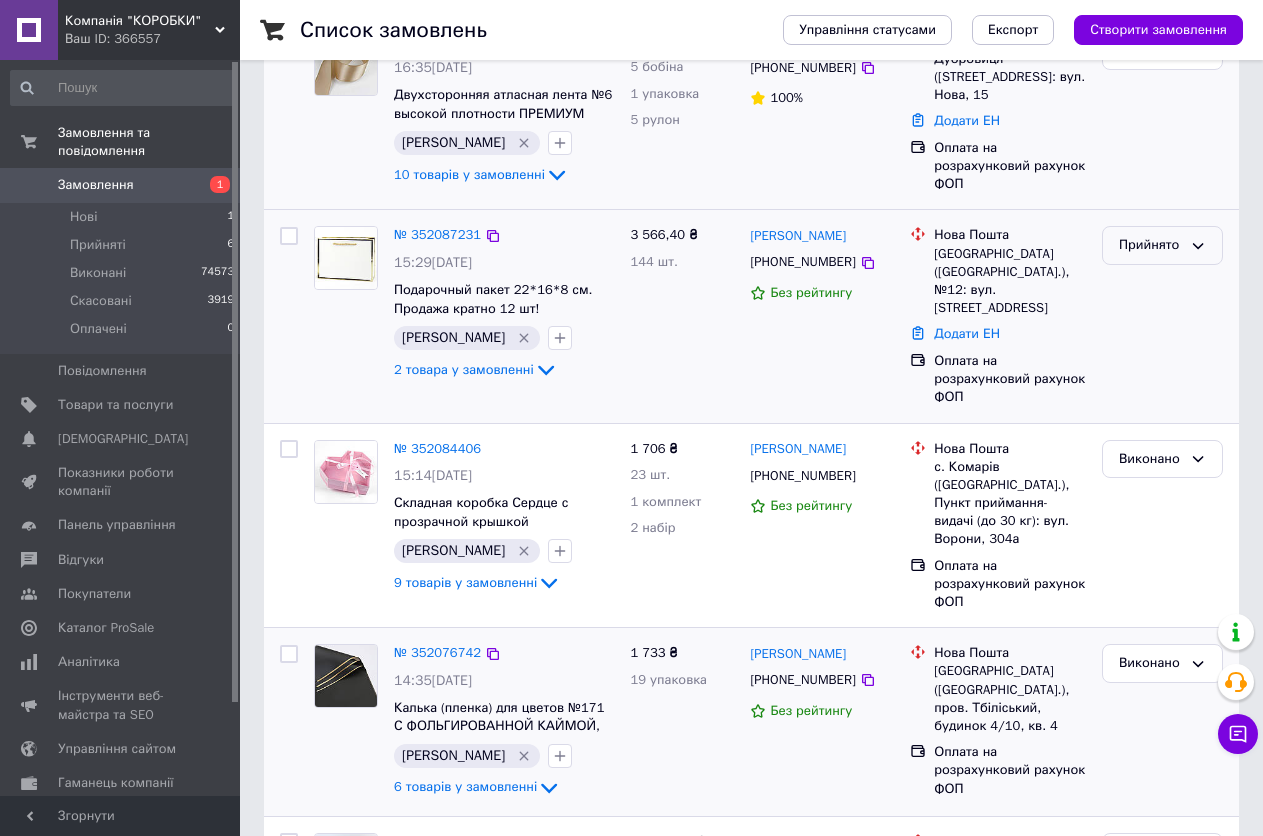 click on "Прийнято" at bounding box center (1150, 245) 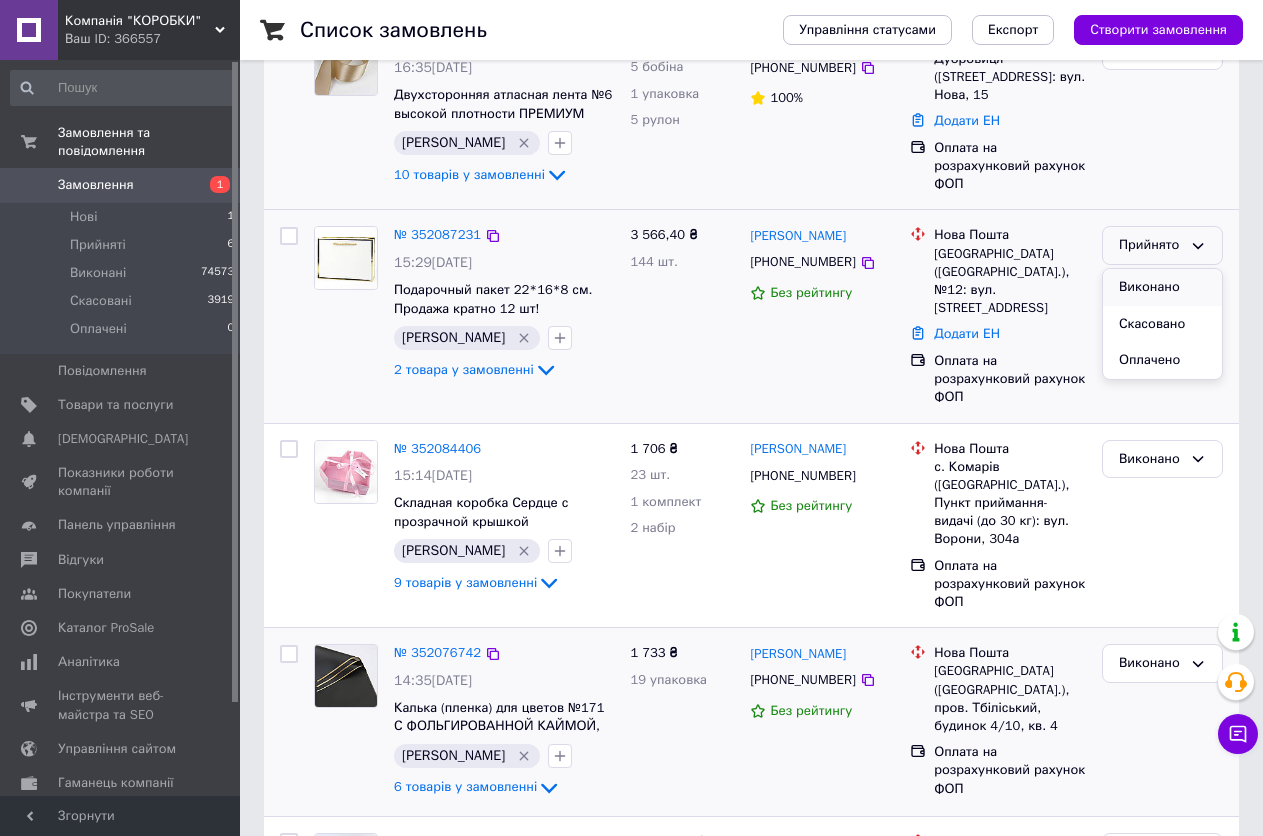click on "Виконано" at bounding box center (1162, 287) 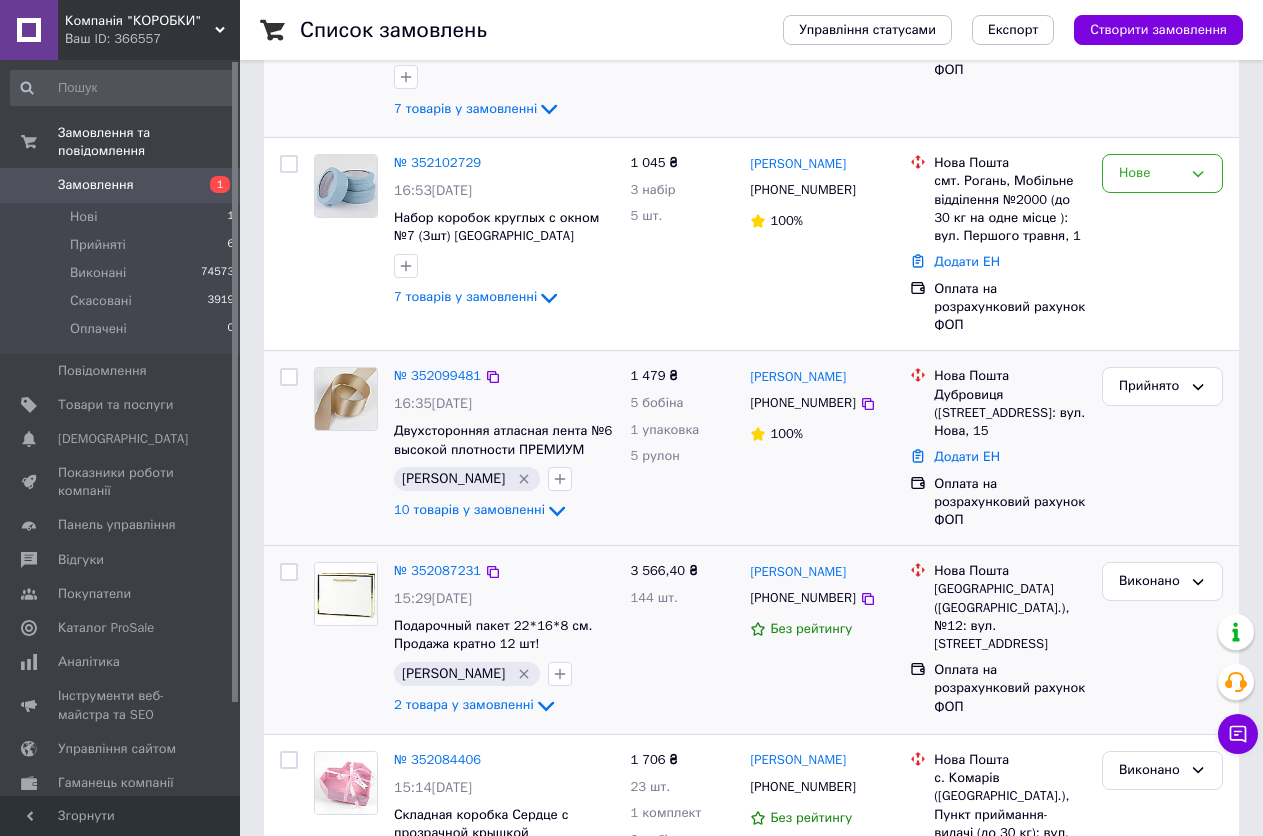 scroll, scrollTop: 200, scrollLeft: 0, axis: vertical 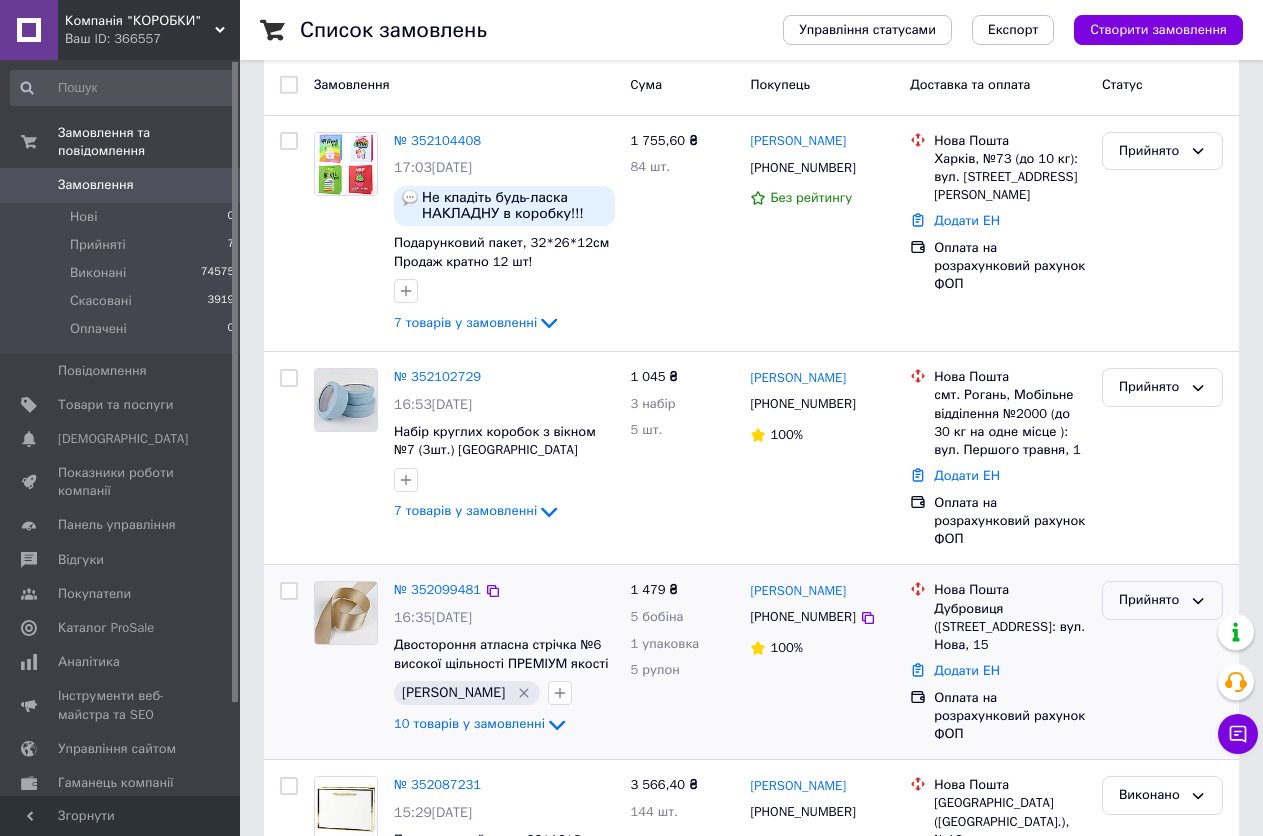 click on "Прийнято" at bounding box center [1150, 600] 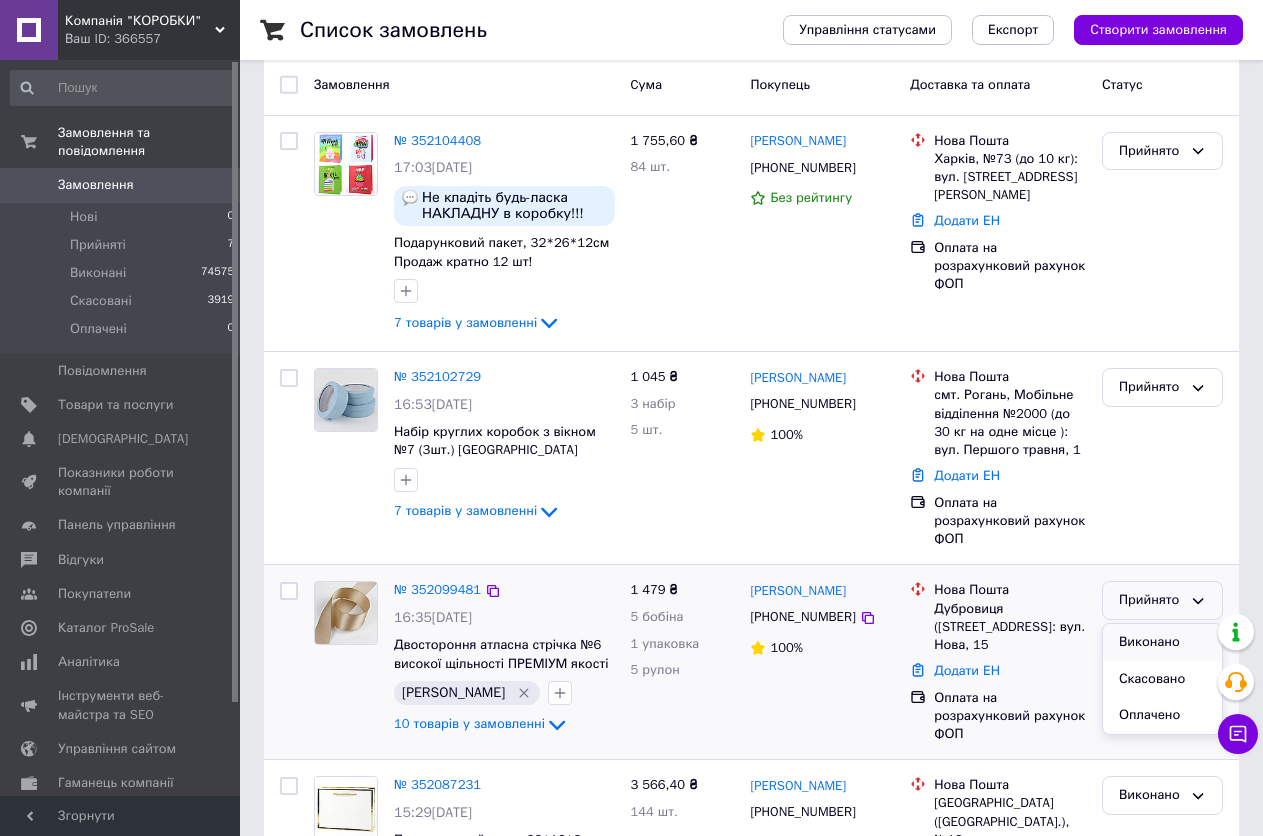 click on "Виконано" at bounding box center [1162, 642] 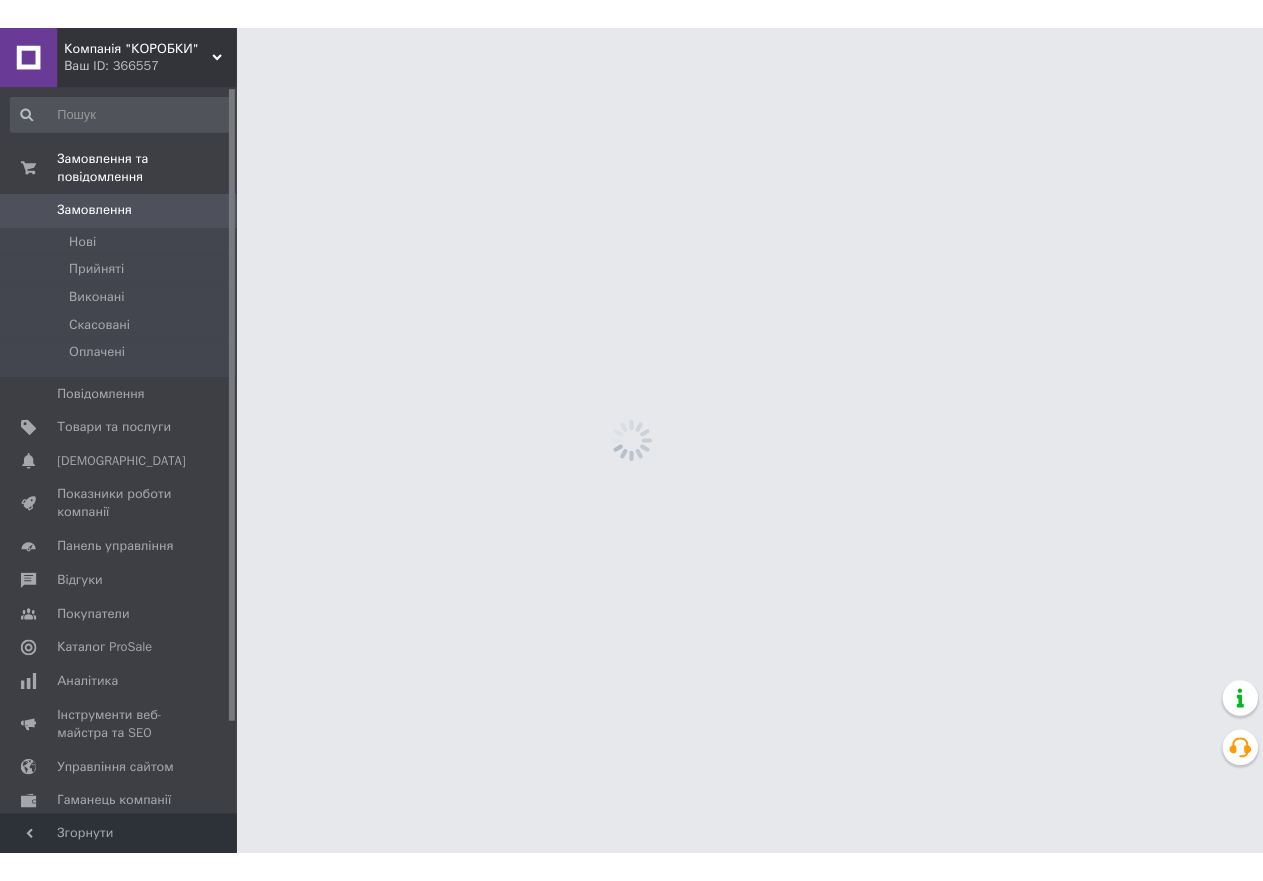 scroll, scrollTop: 0, scrollLeft: 0, axis: both 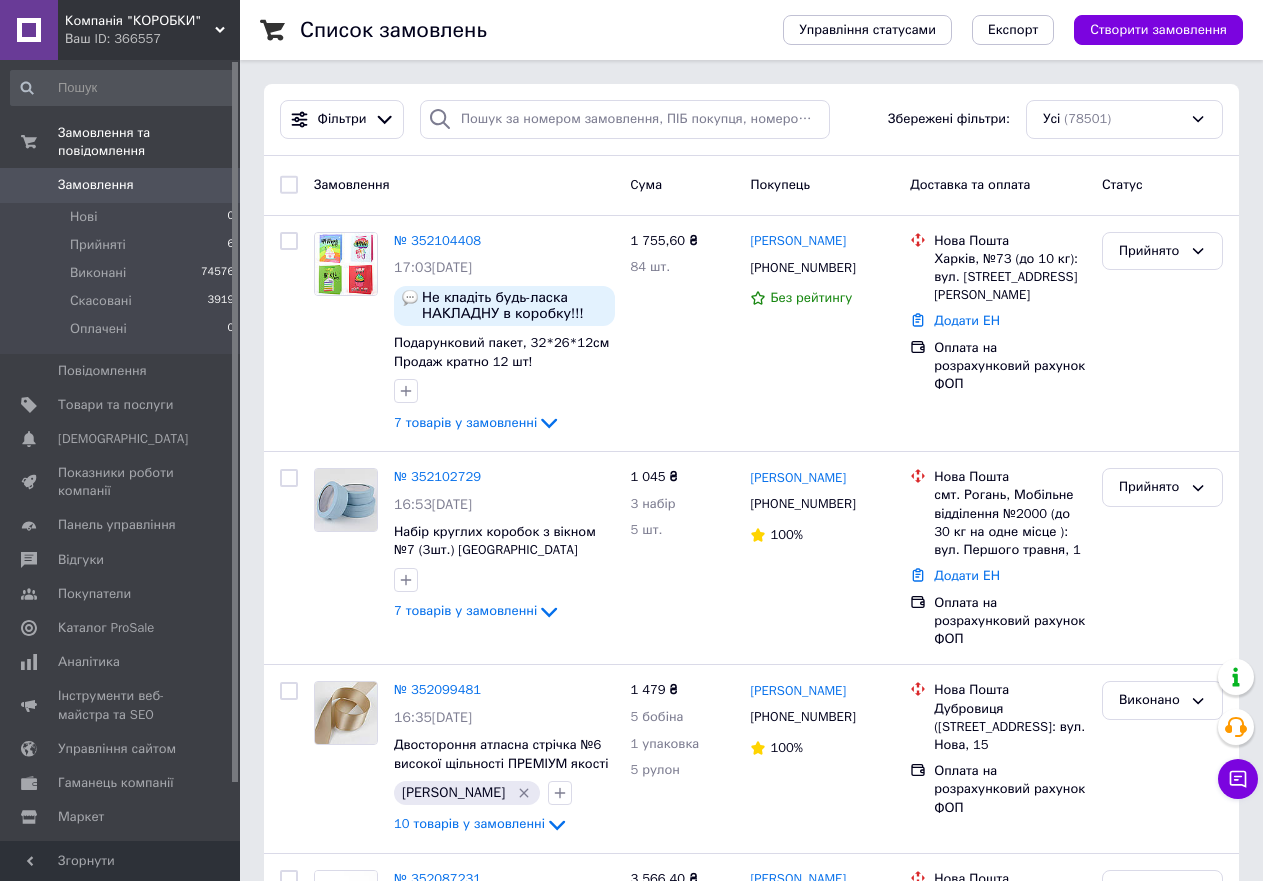 click on "Замовлення" at bounding box center [121, 185] 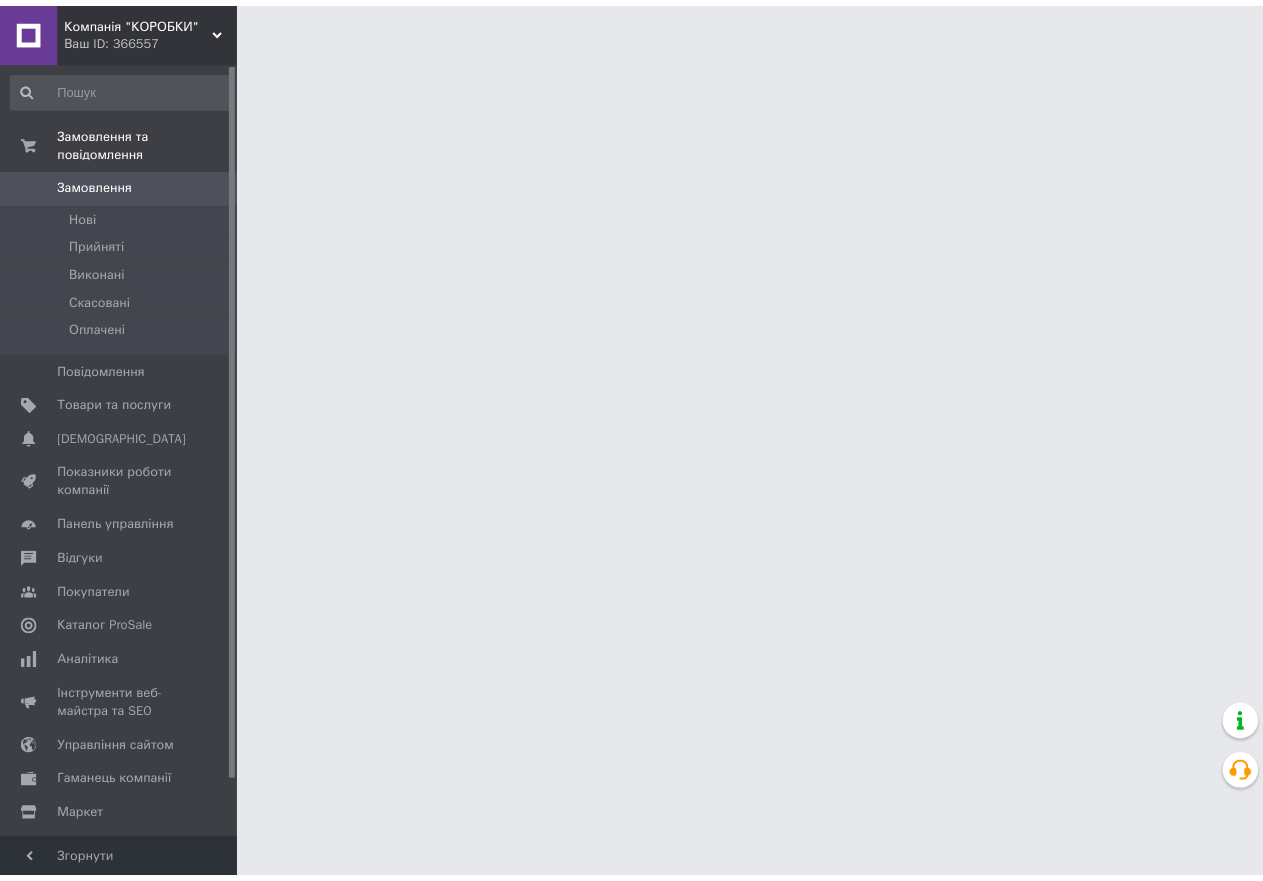 scroll, scrollTop: 0, scrollLeft: 0, axis: both 